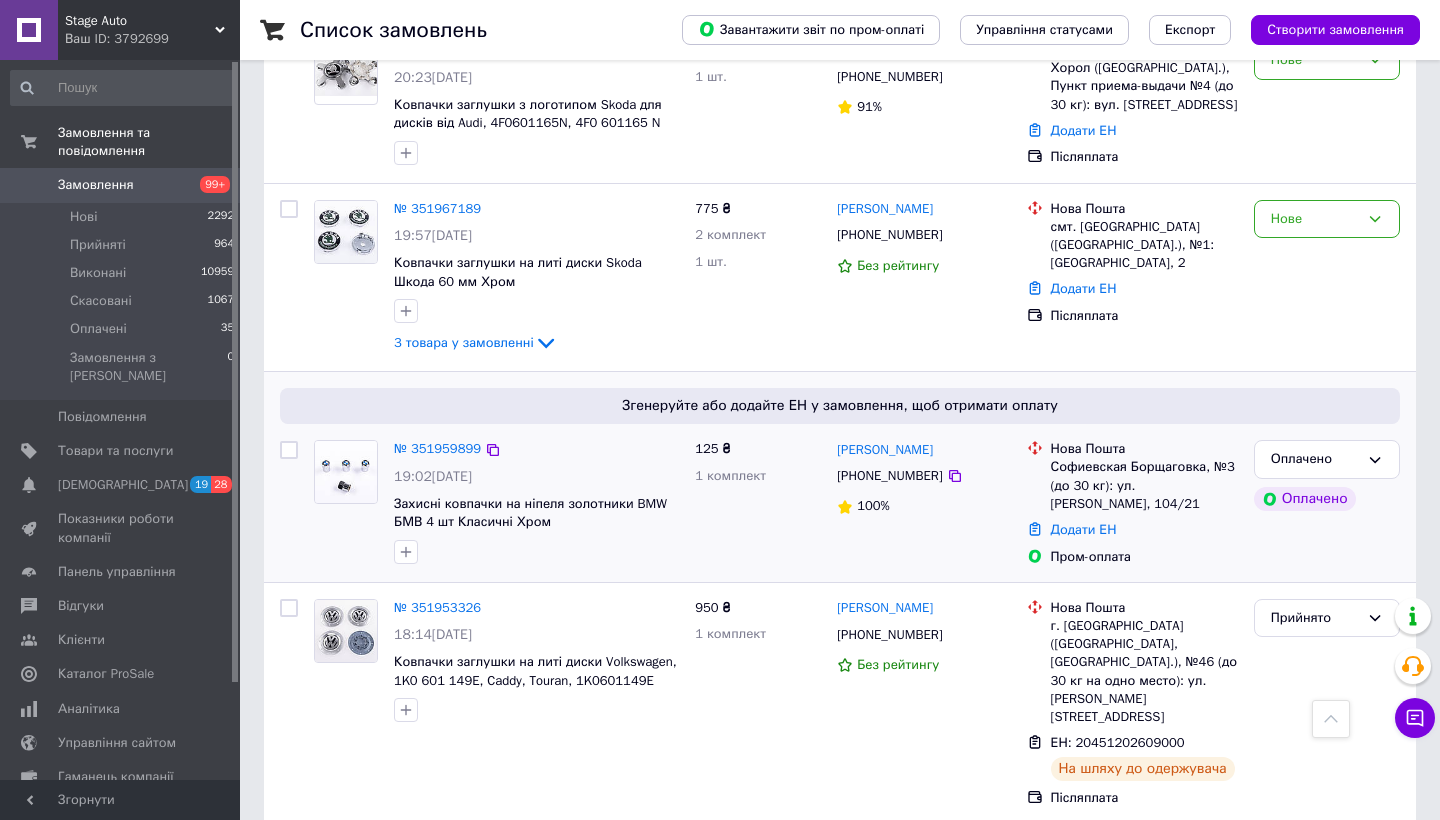 scroll, scrollTop: 2457, scrollLeft: 0, axis: vertical 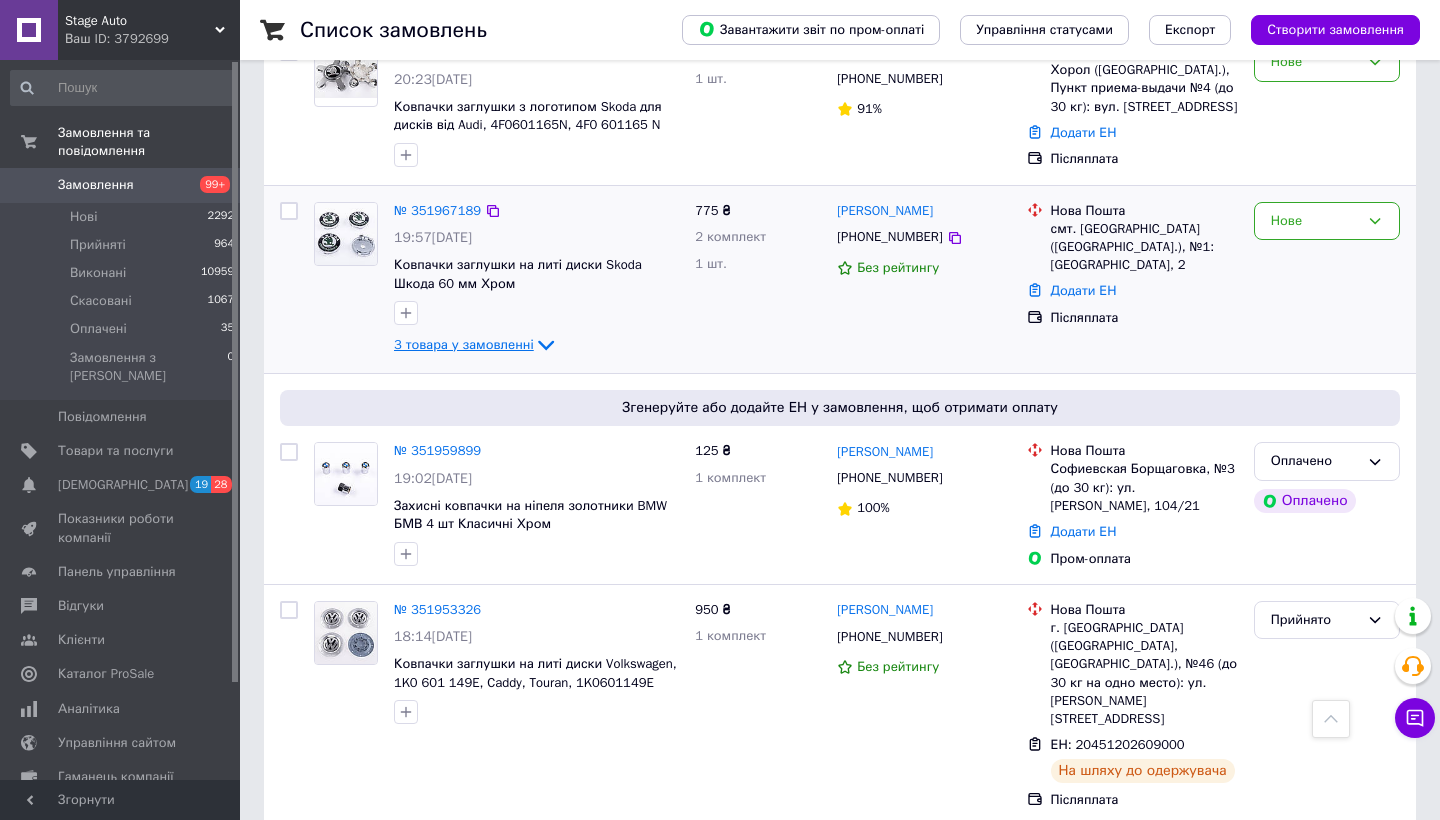click on "3 товара у замовленні" at bounding box center [464, 344] 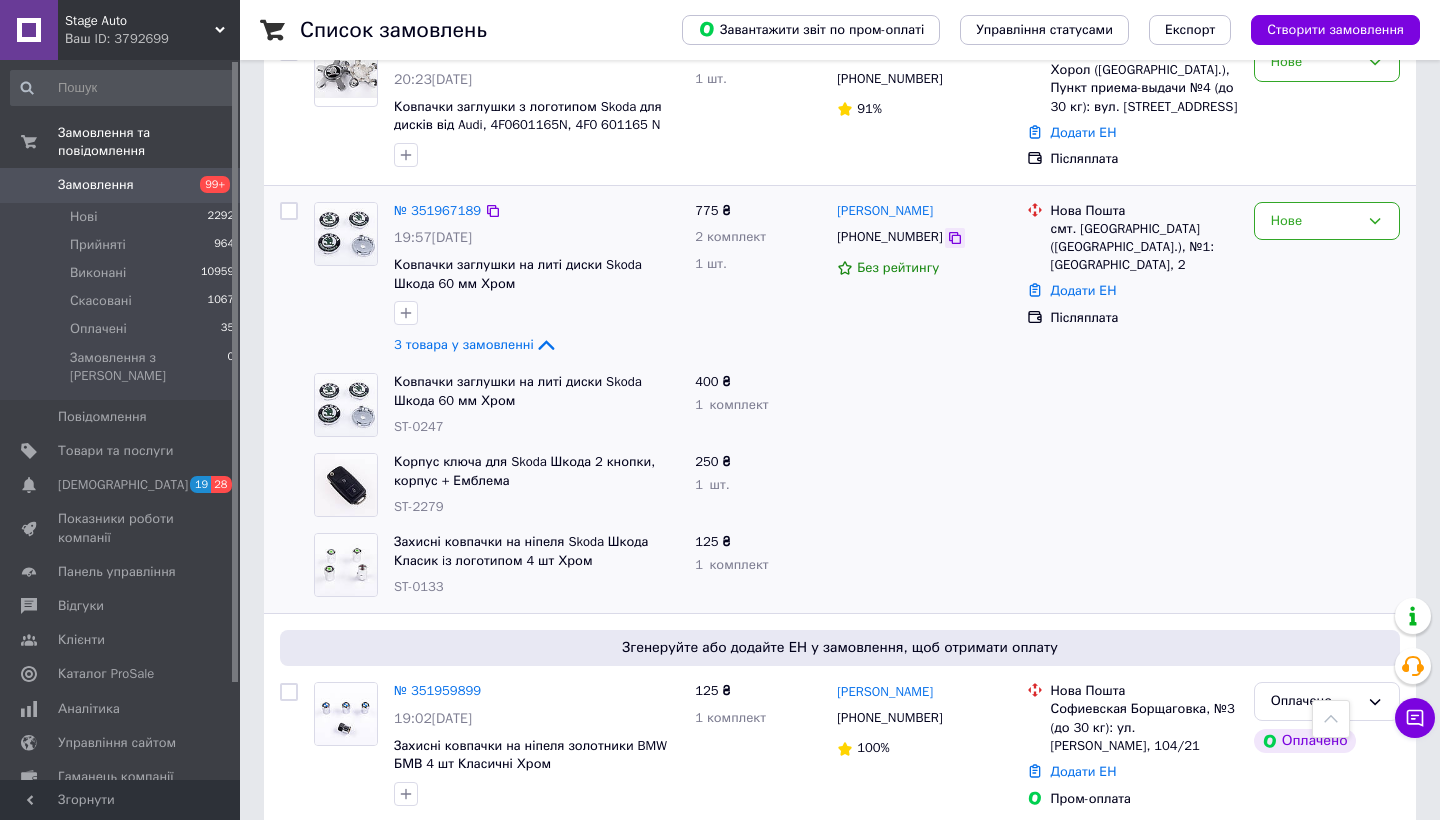 click 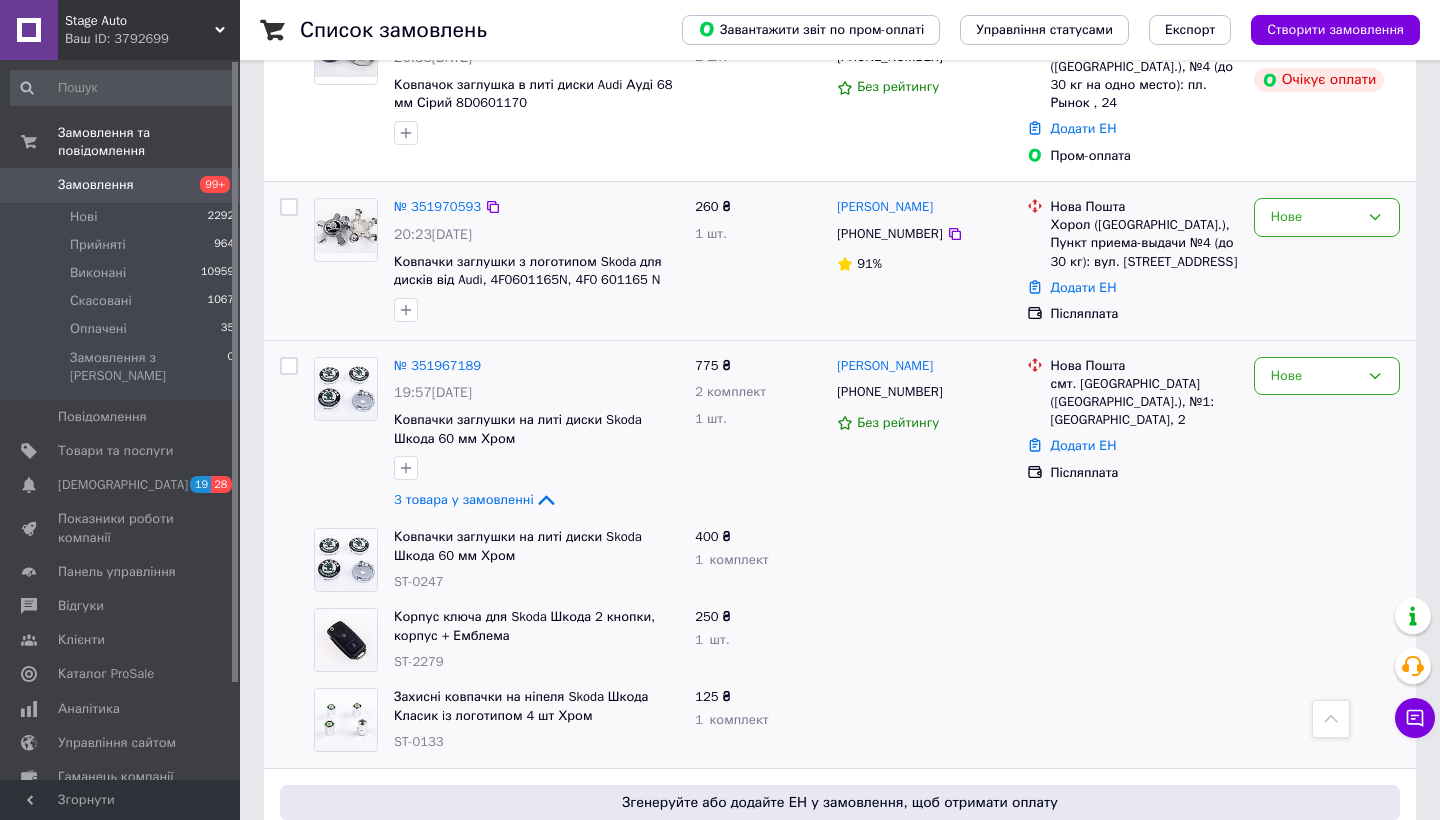 scroll, scrollTop: 2290, scrollLeft: 0, axis: vertical 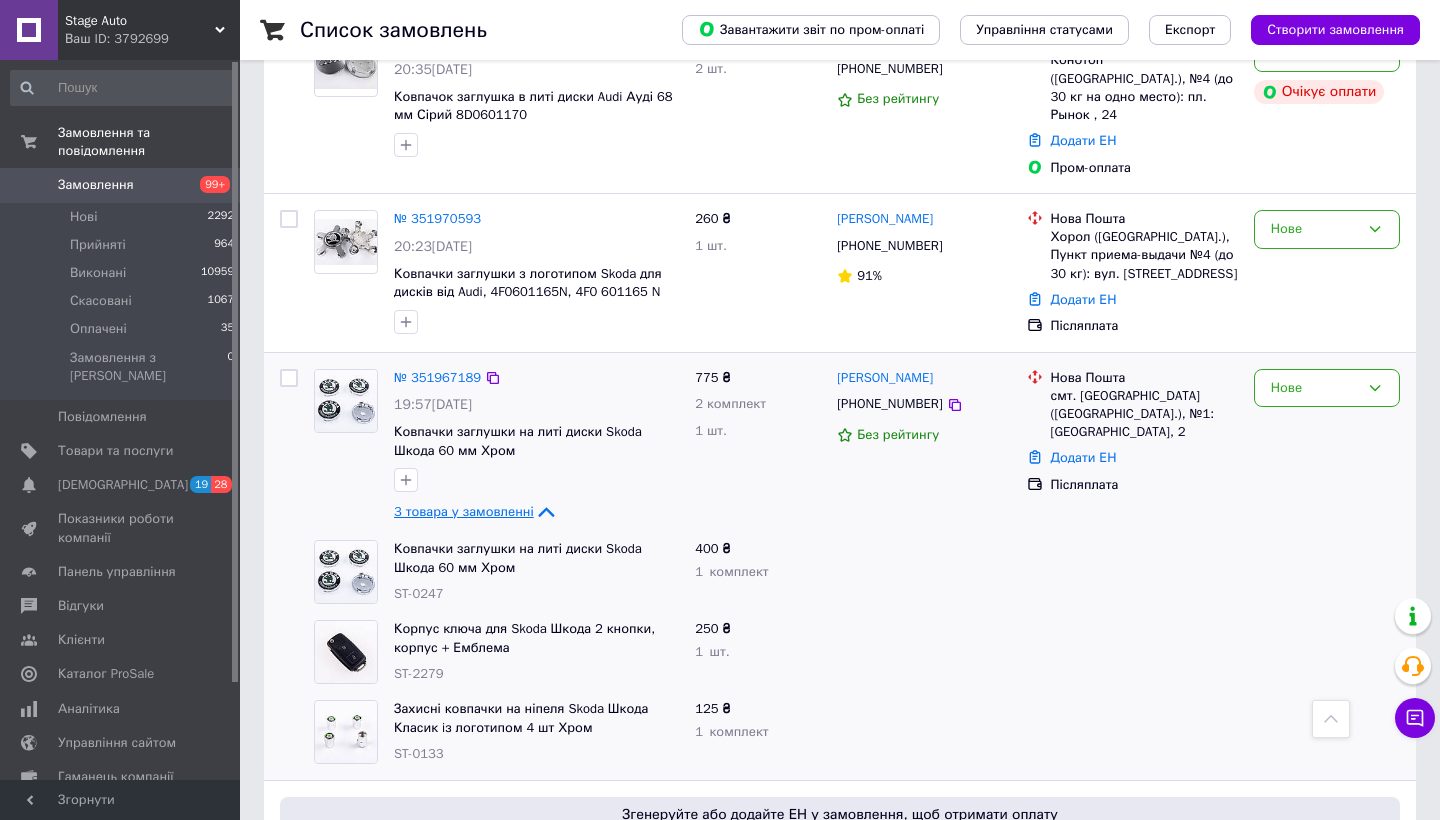 click on "3 товара у замовленні" at bounding box center (464, 511) 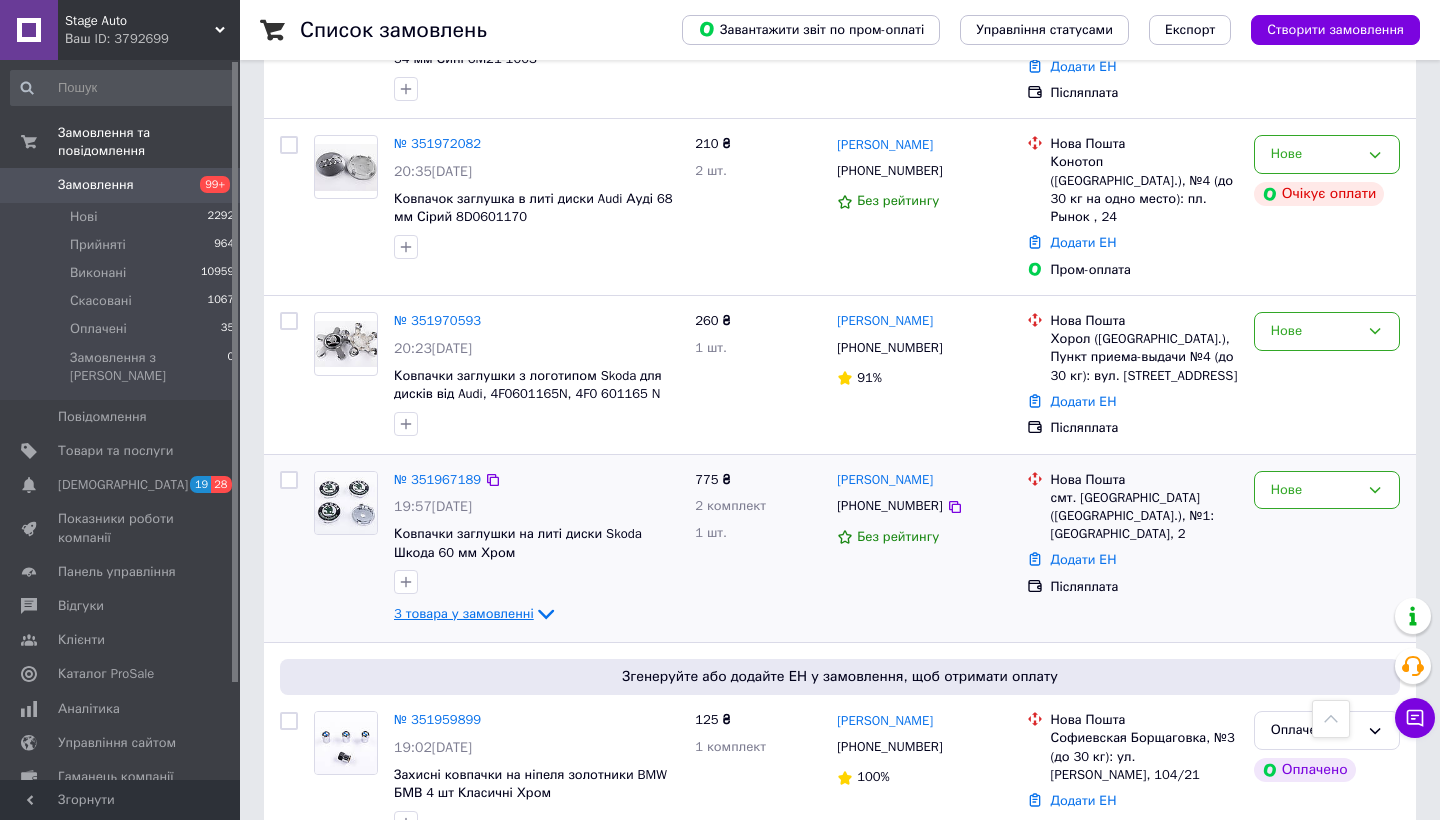 scroll, scrollTop: 2125, scrollLeft: 0, axis: vertical 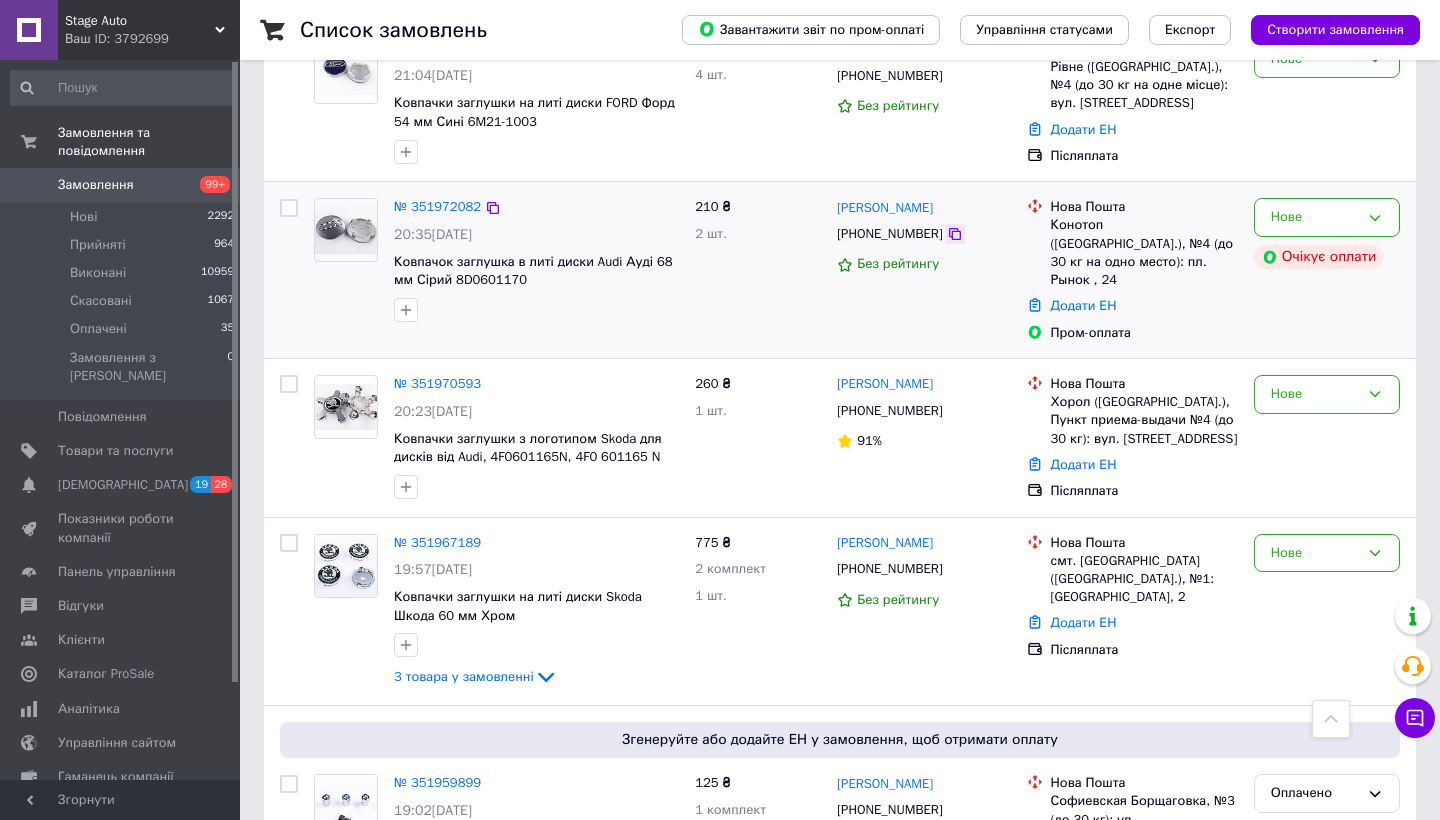 click 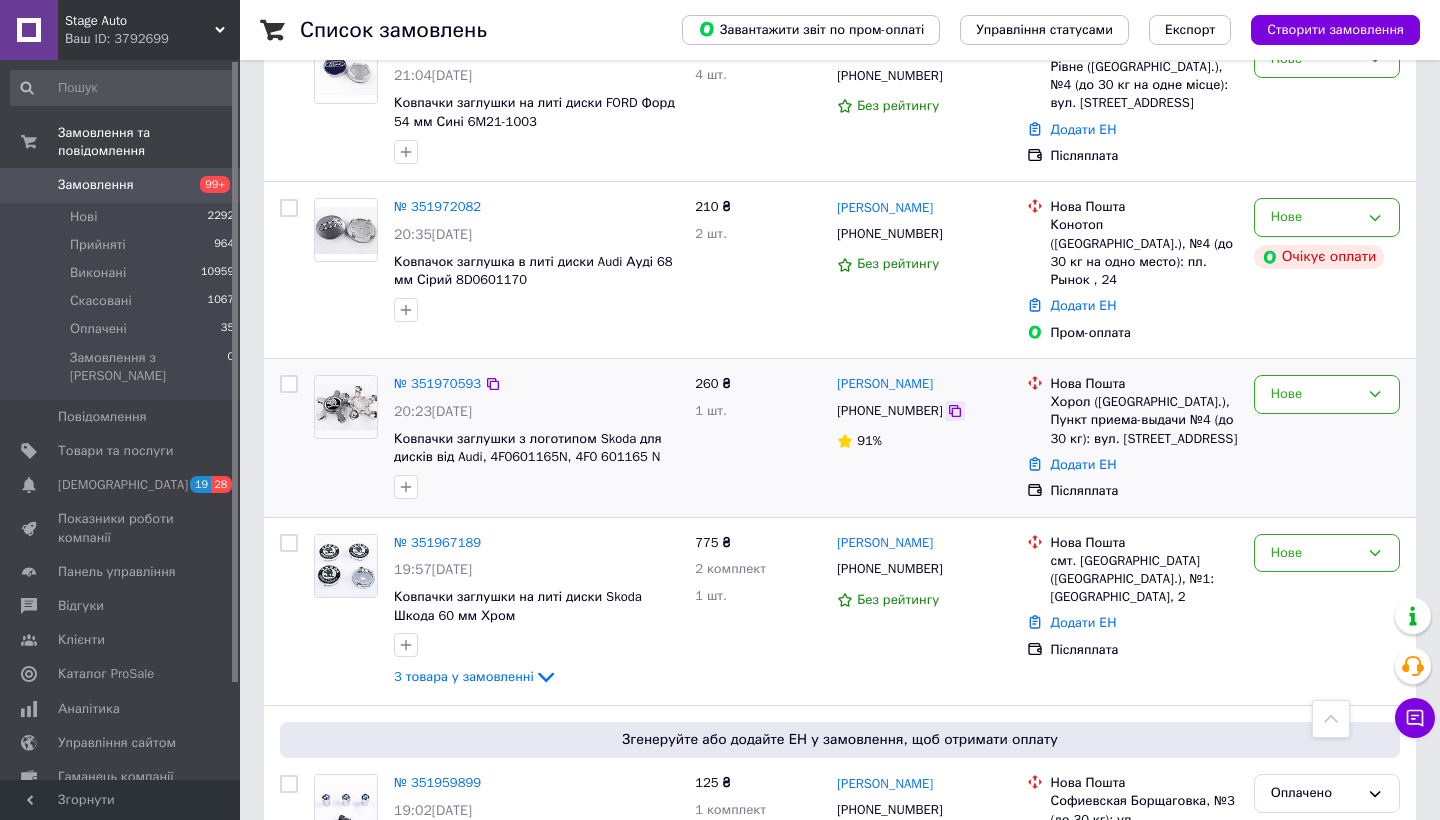 click 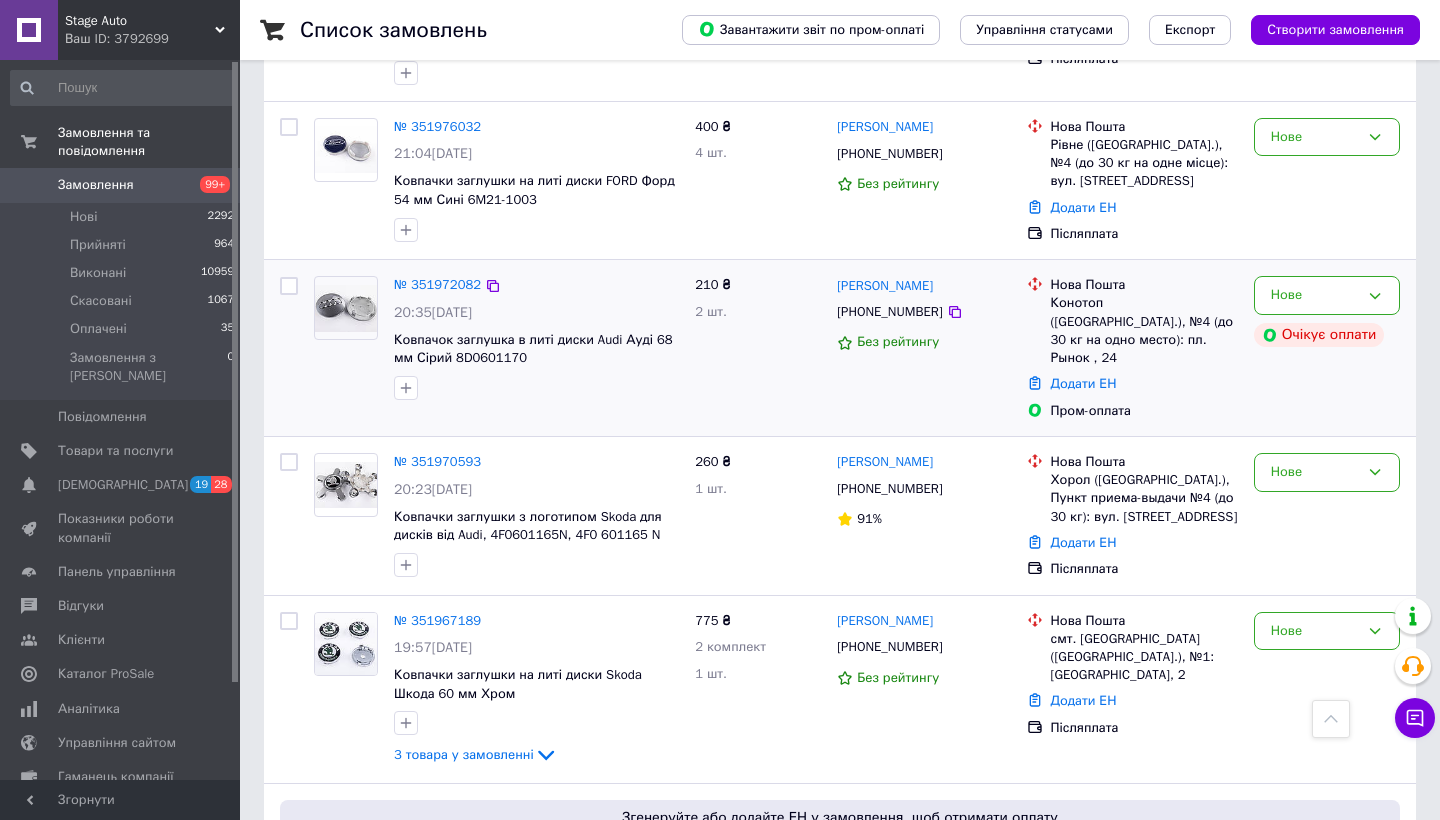 scroll, scrollTop: 1900, scrollLeft: 0, axis: vertical 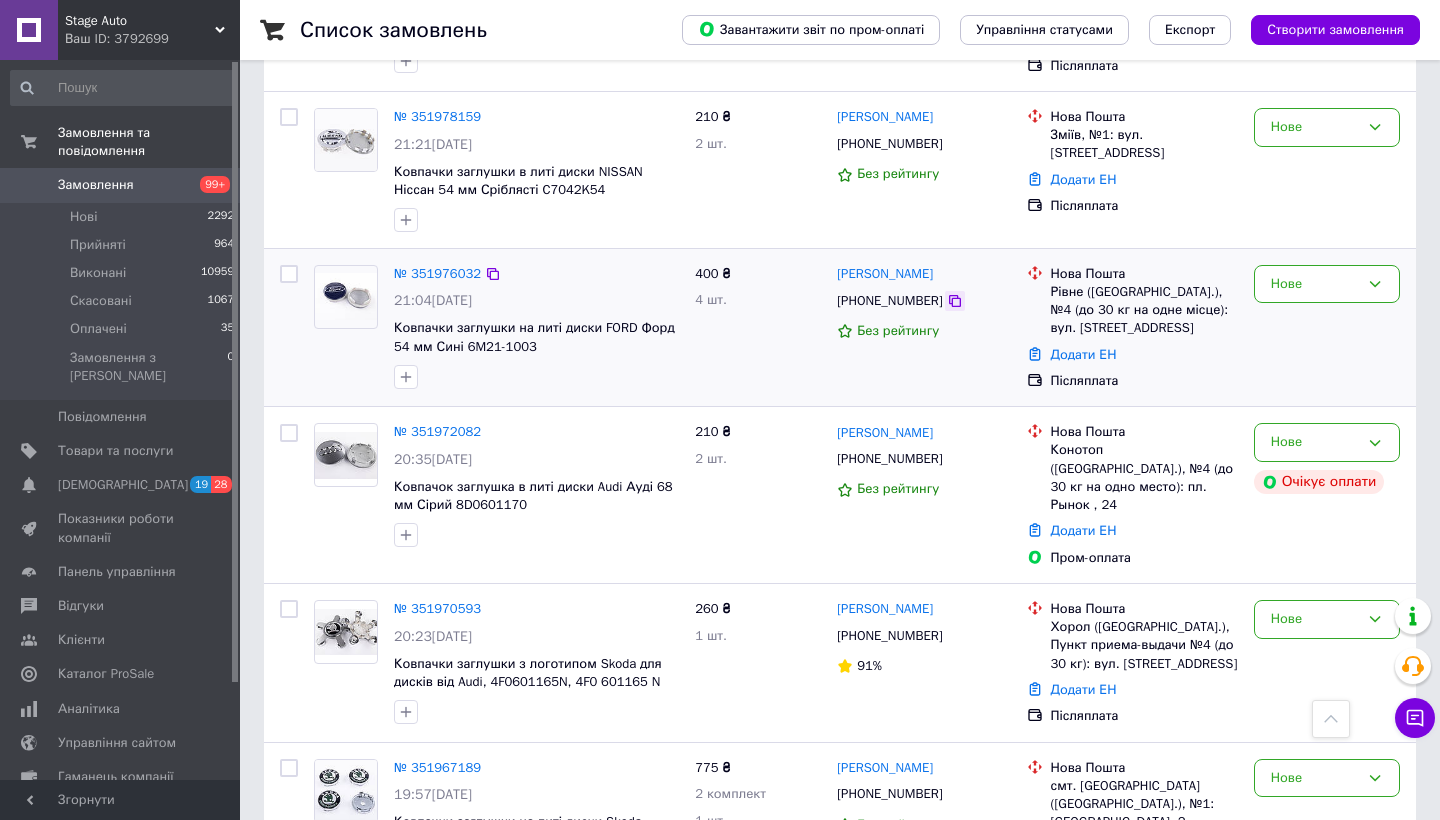 click 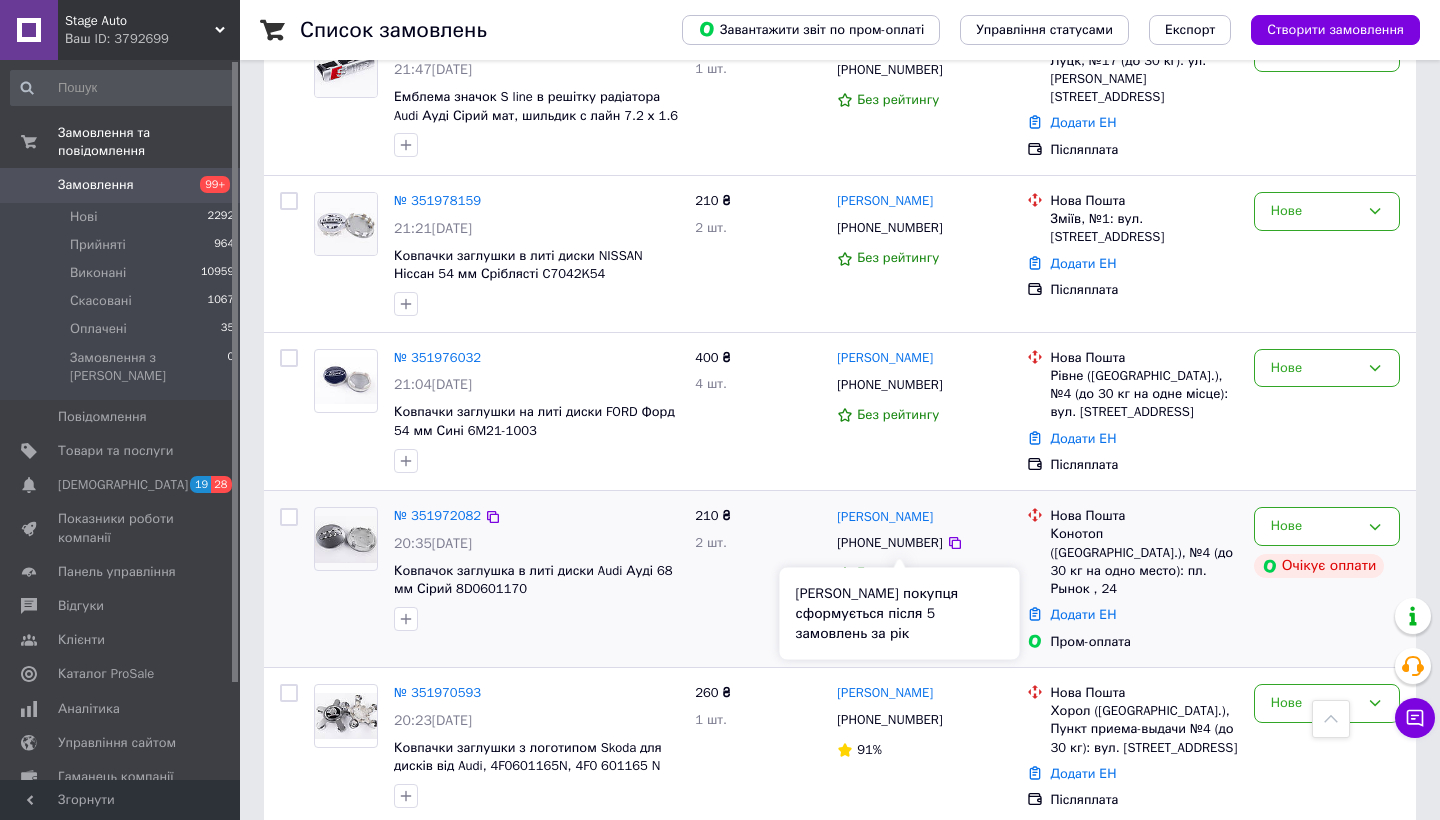 scroll, scrollTop: 1680, scrollLeft: 0, axis: vertical 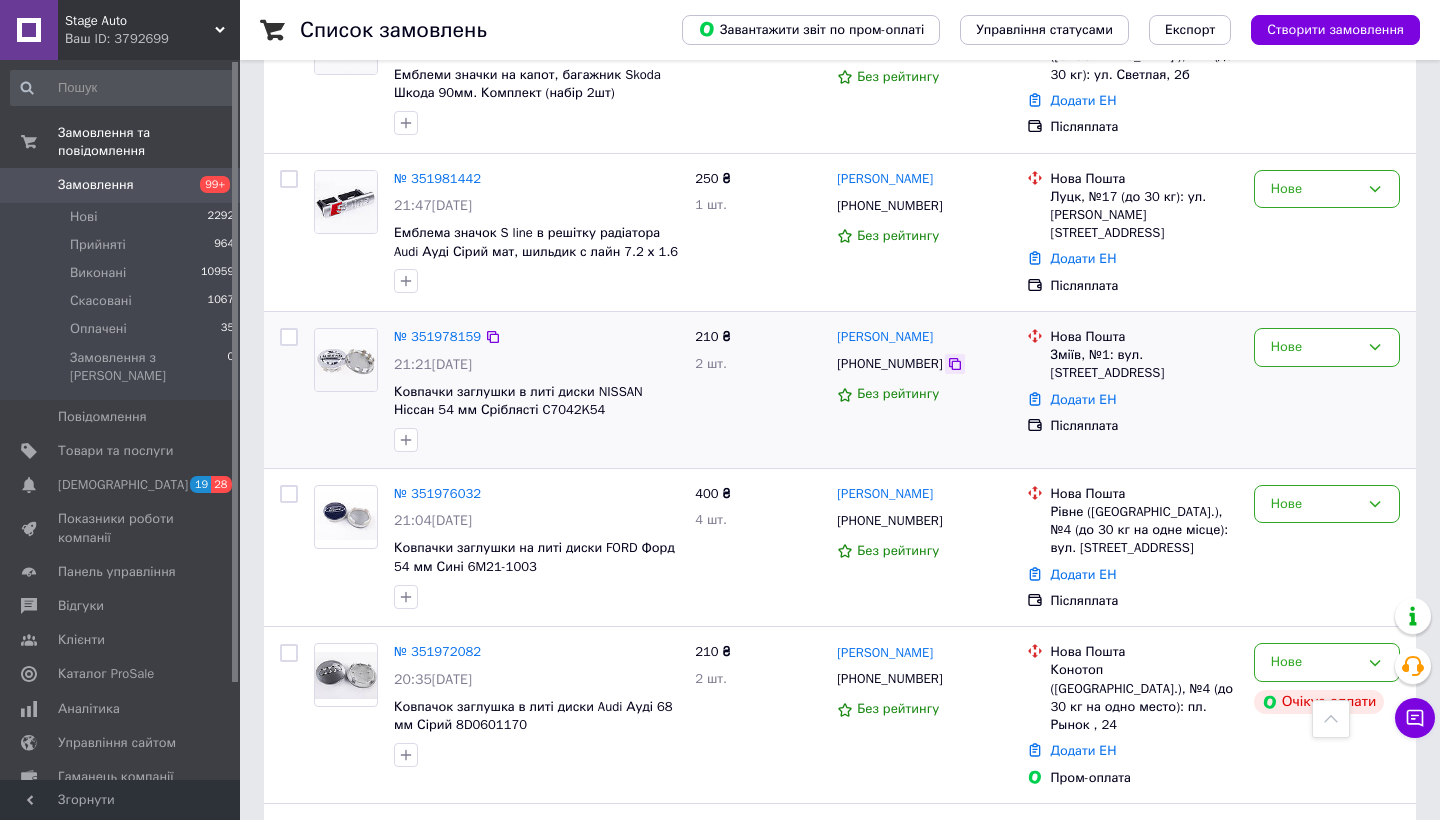 click 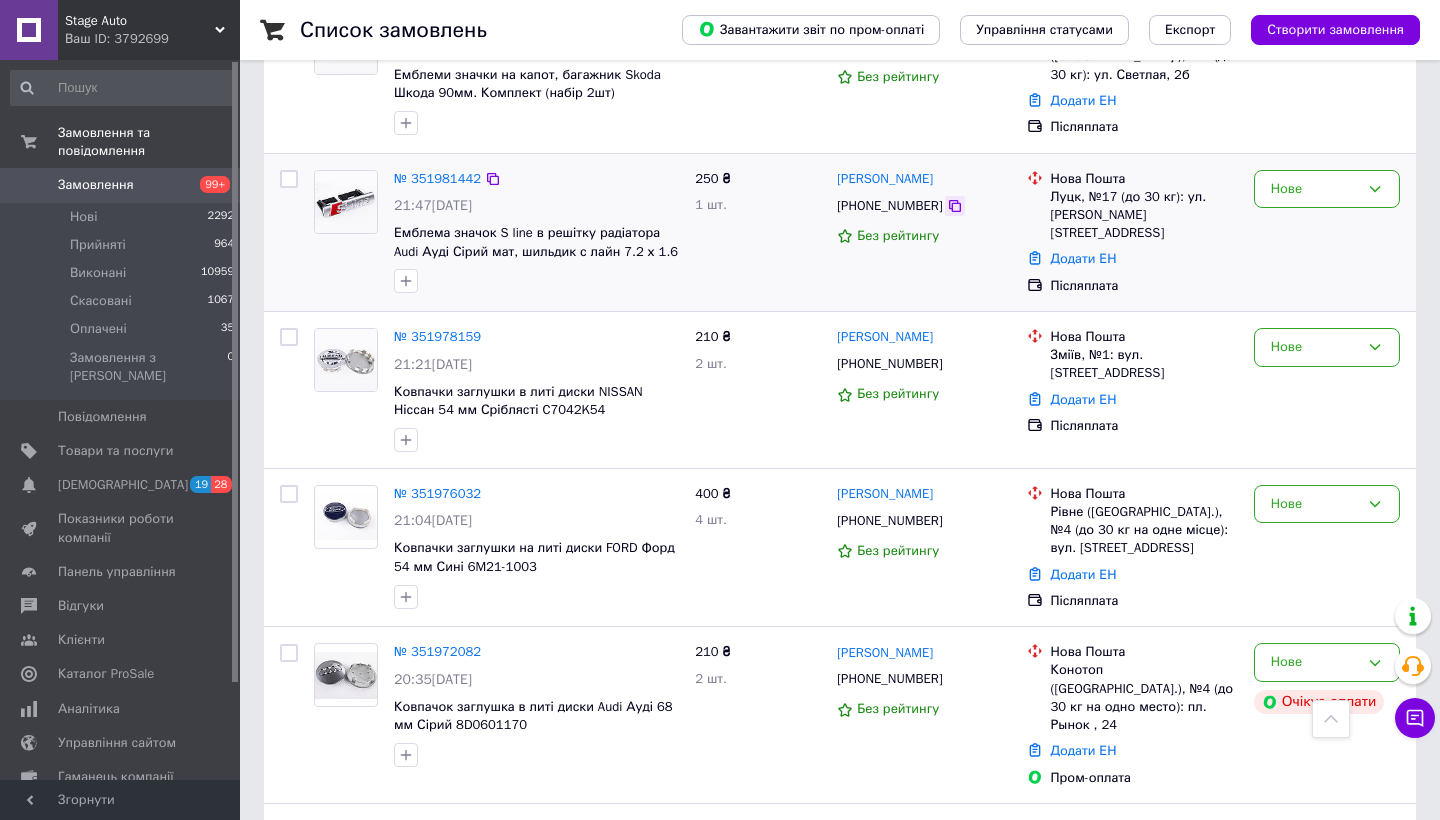 click 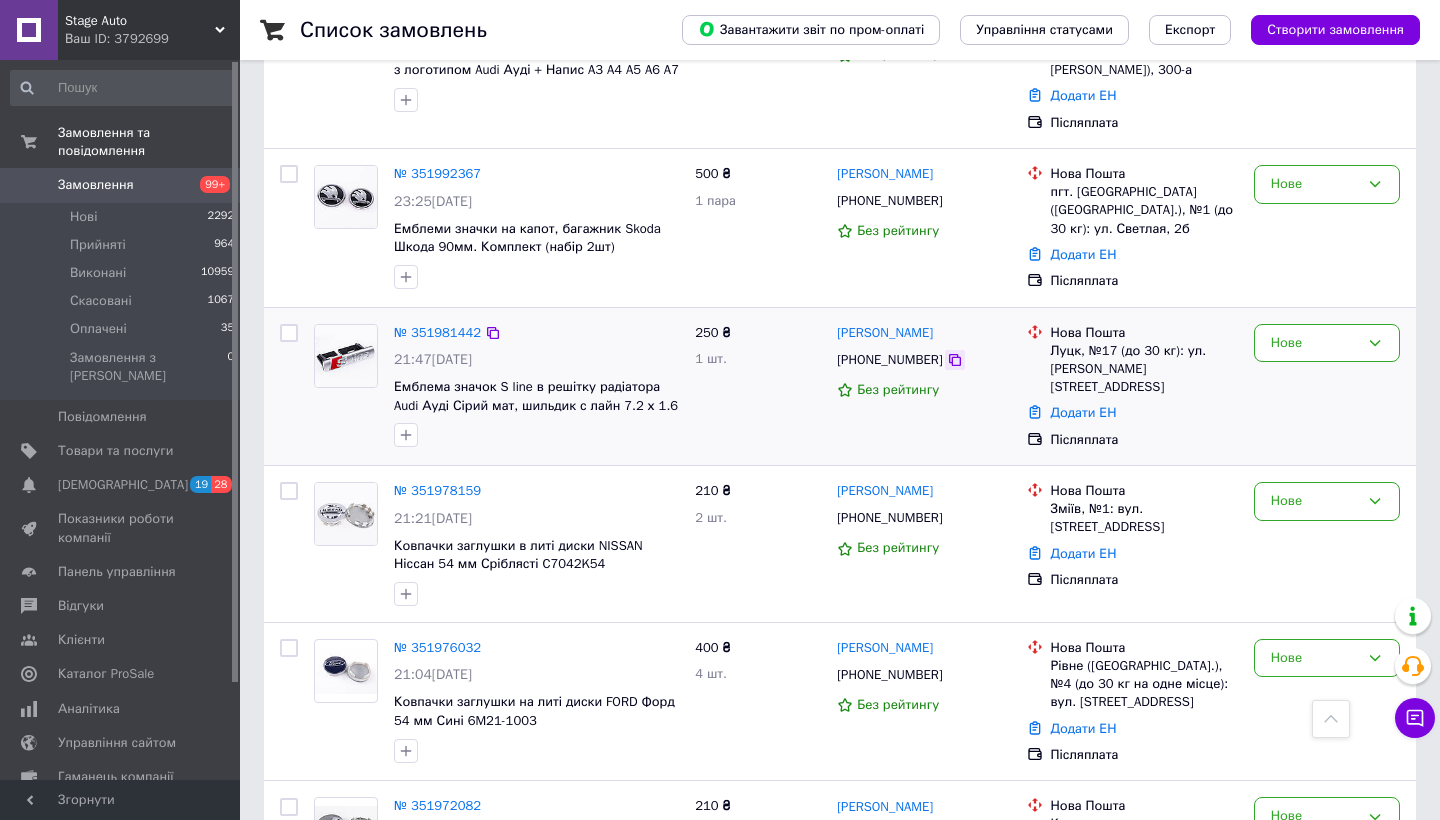 scroll, scrollTop: 1521, scrollLeft: 0, axis: vertical 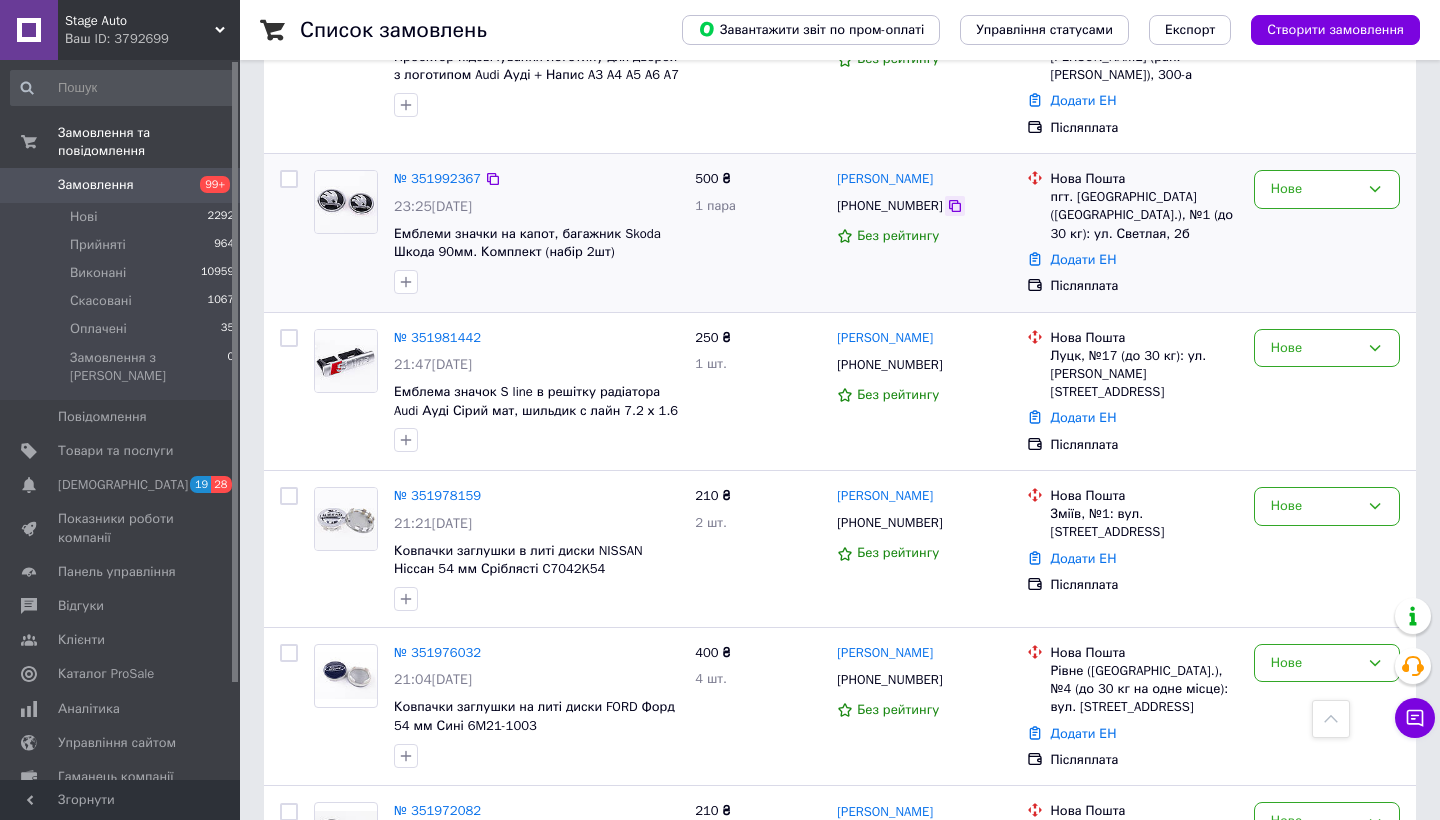 click 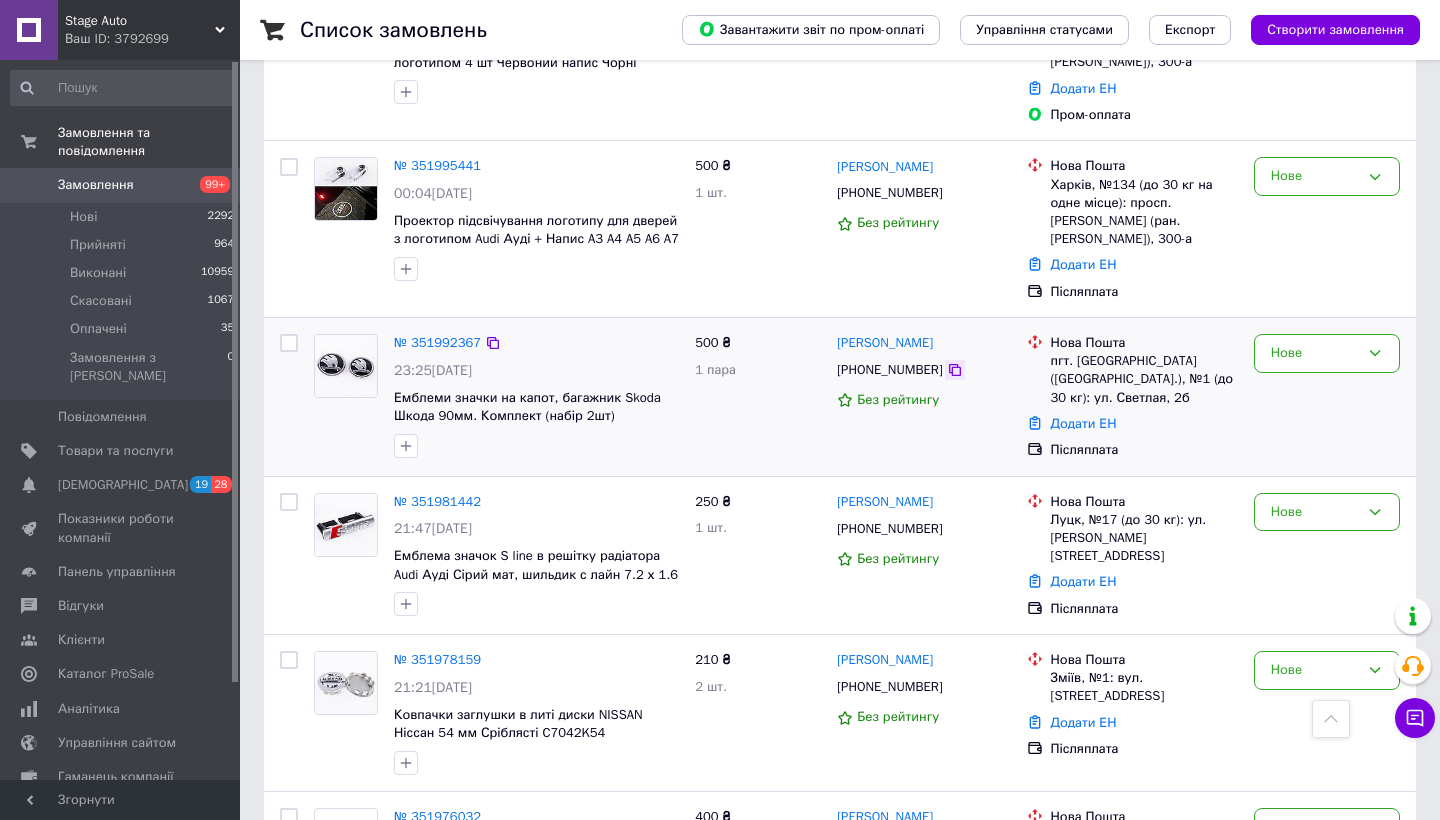 scroll, scrollTop: 1350, scrollLeft: 0, axis: vertical 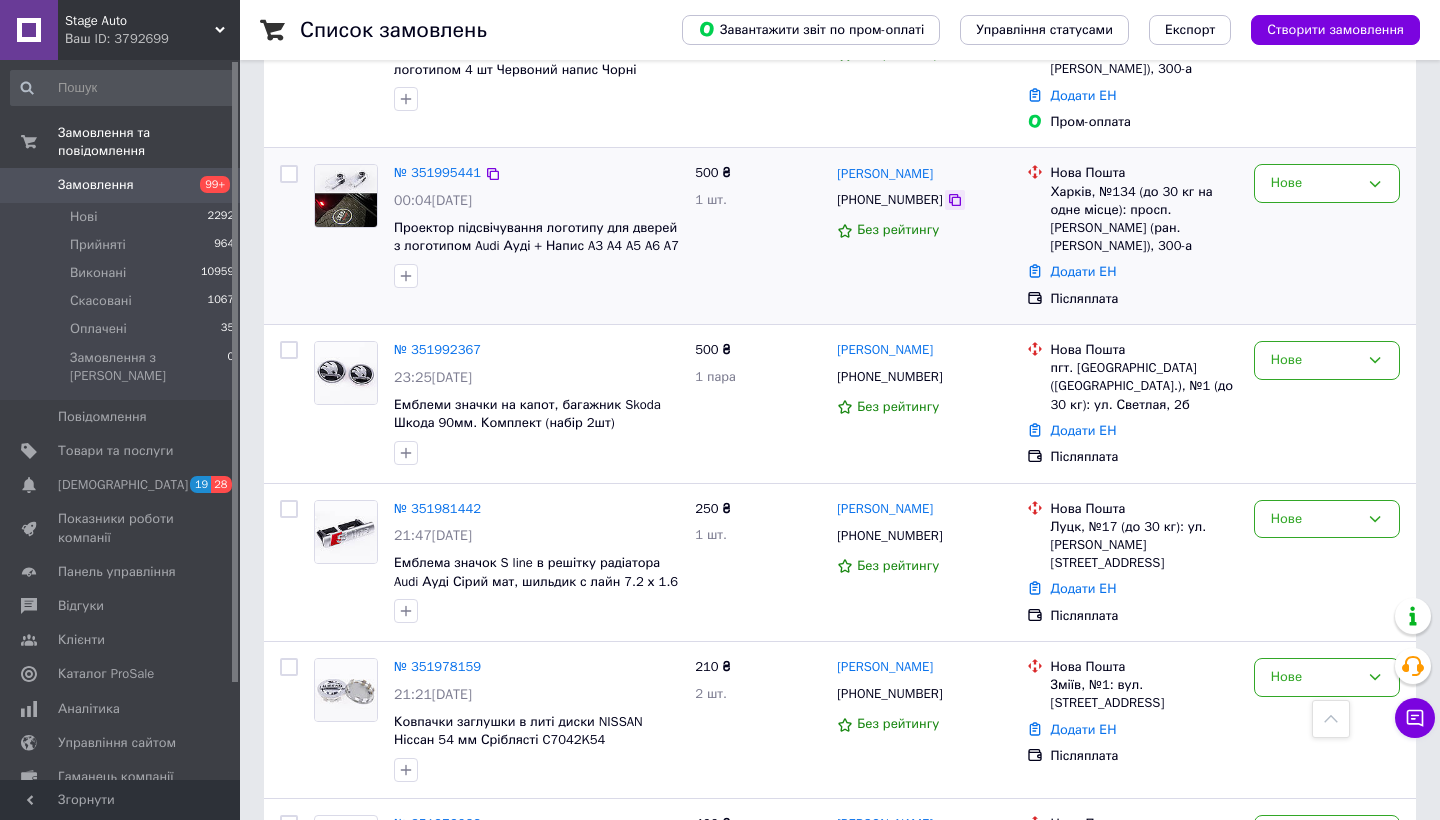 click 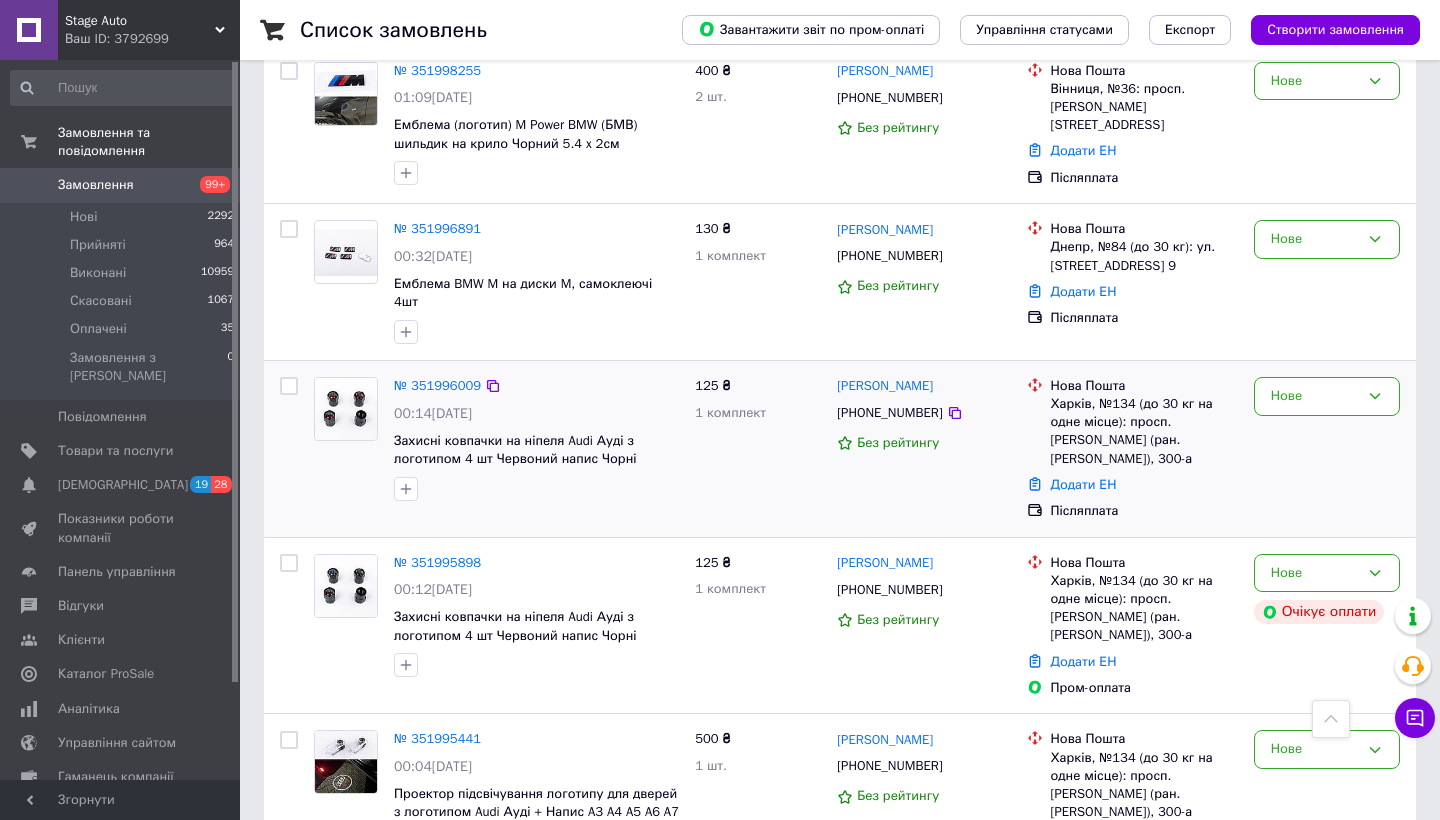 scroll, scrollTop: 754, scrollLeft: 0, axis: vertical 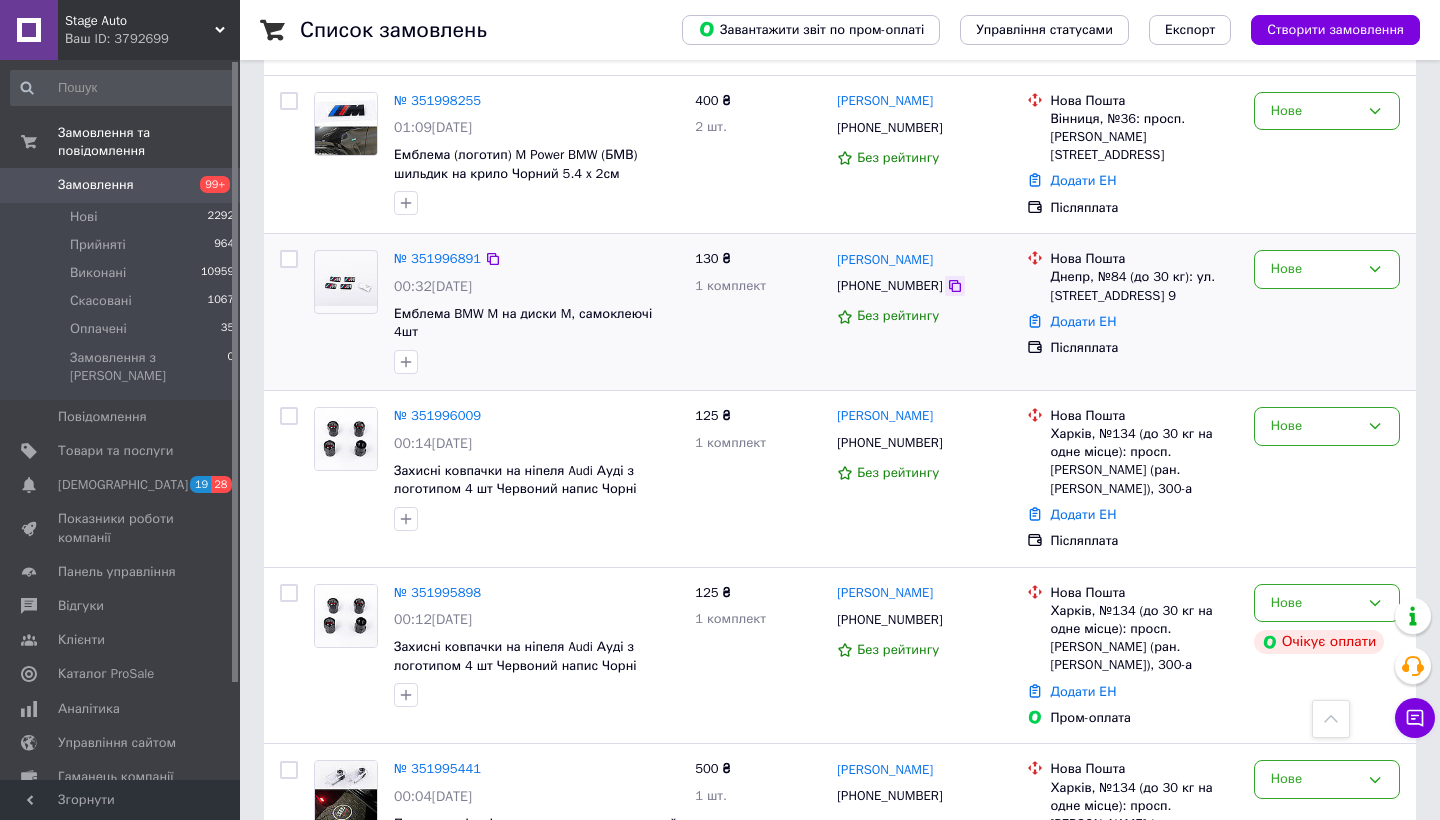 click 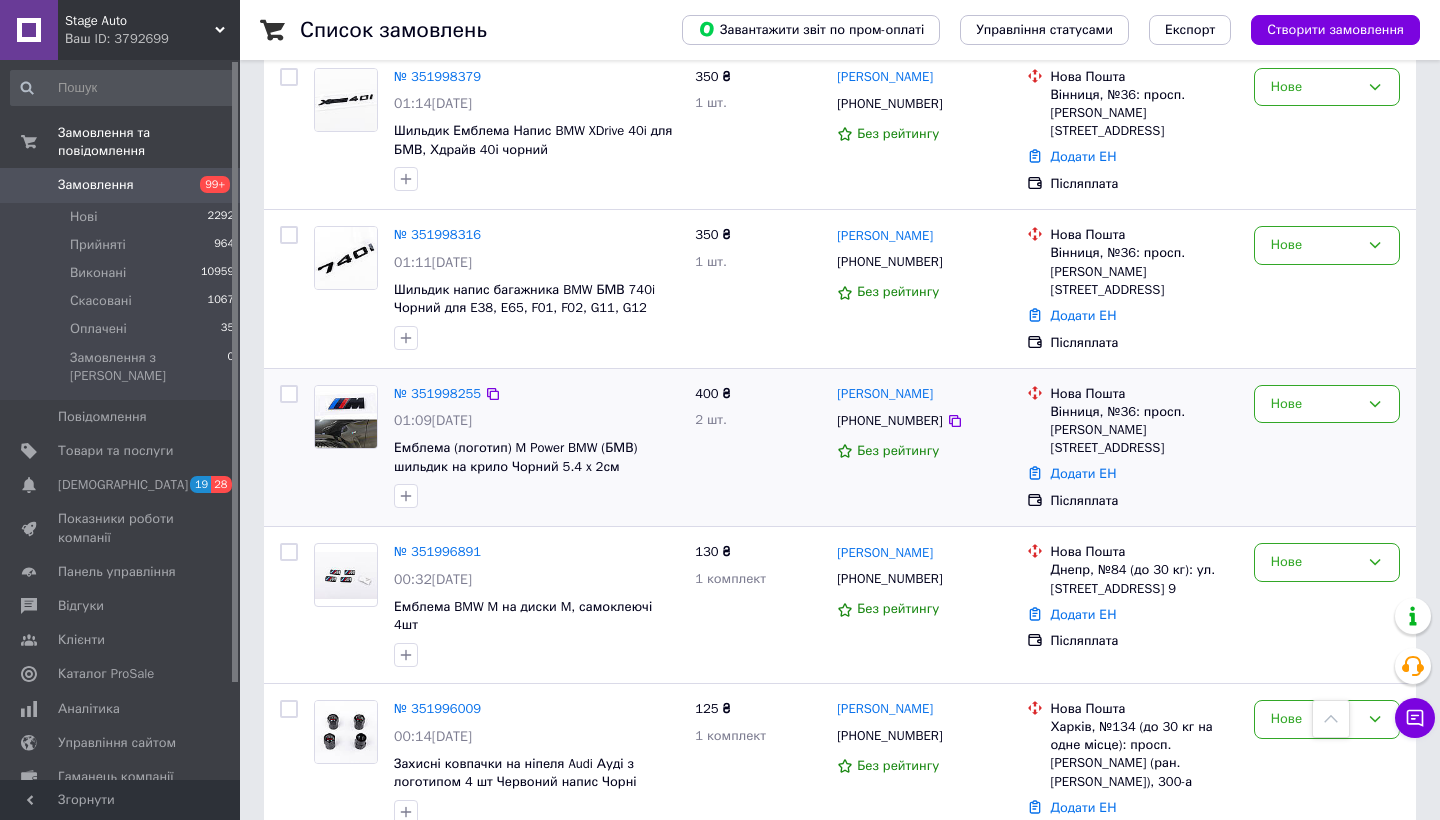 scroll, scrollTop: 459, scrollLeft: 0, axis: vertical 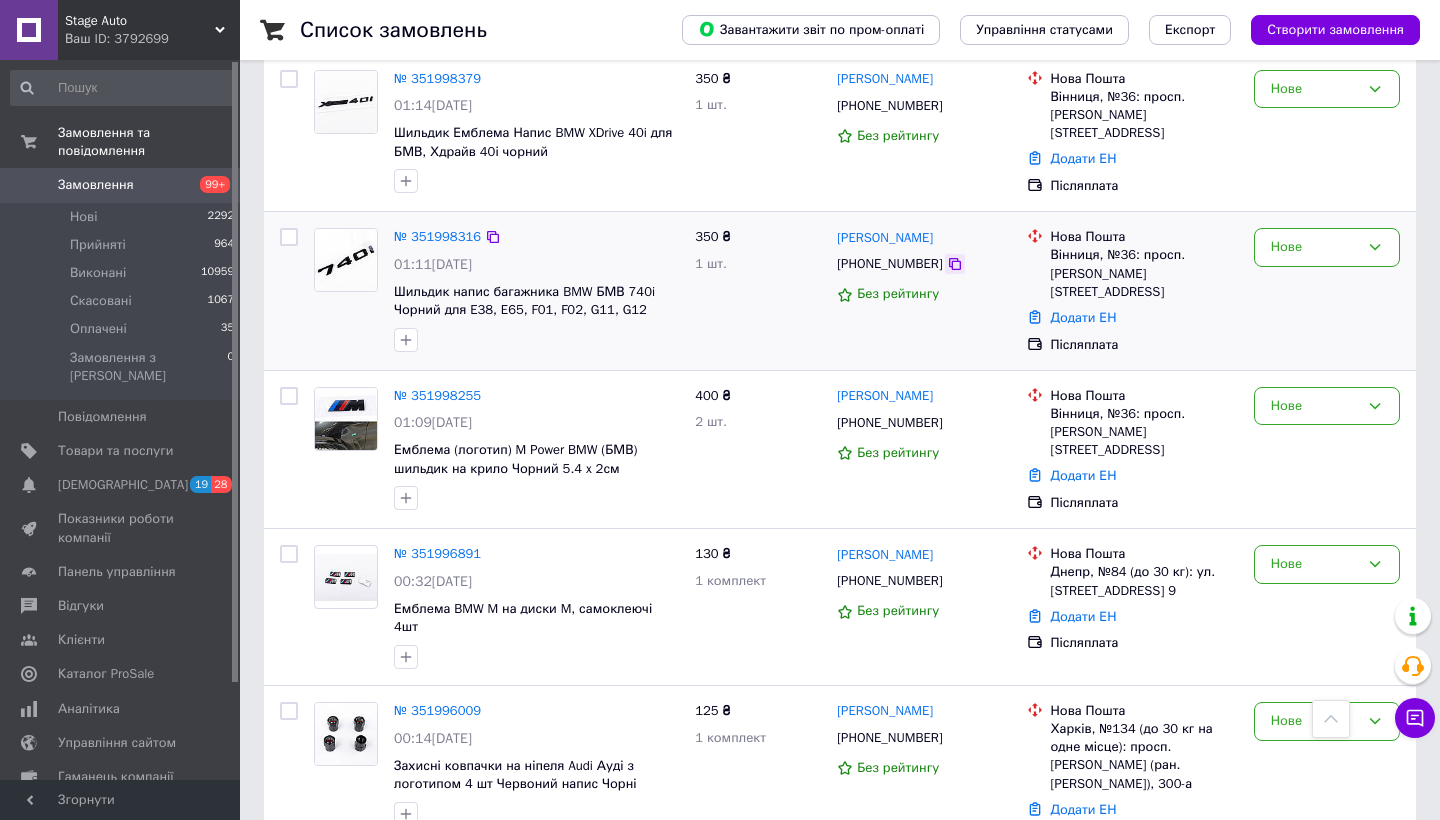 click 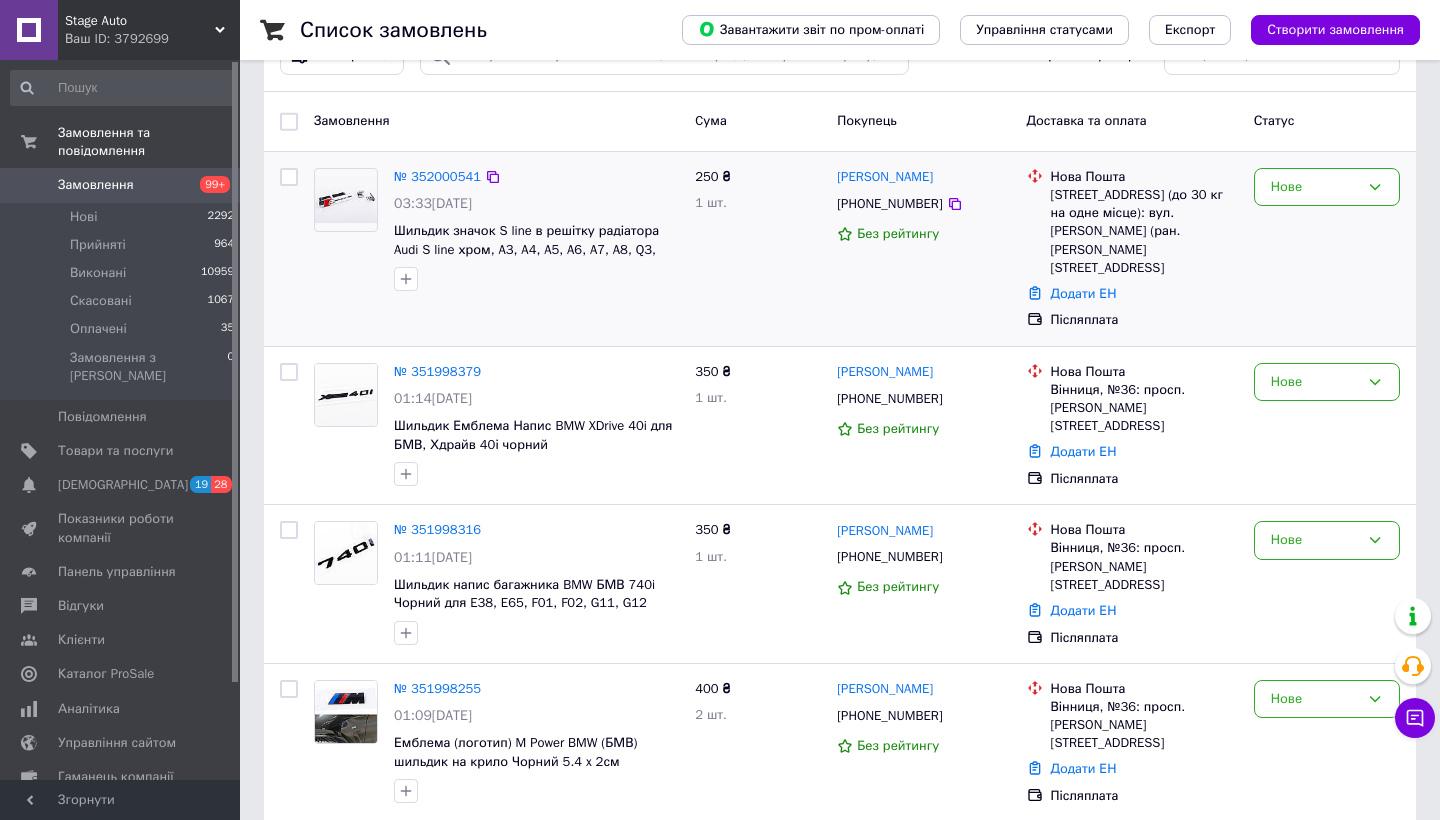 scroll, scrollTop: 118, scrollLeft: 0, axis: vertical 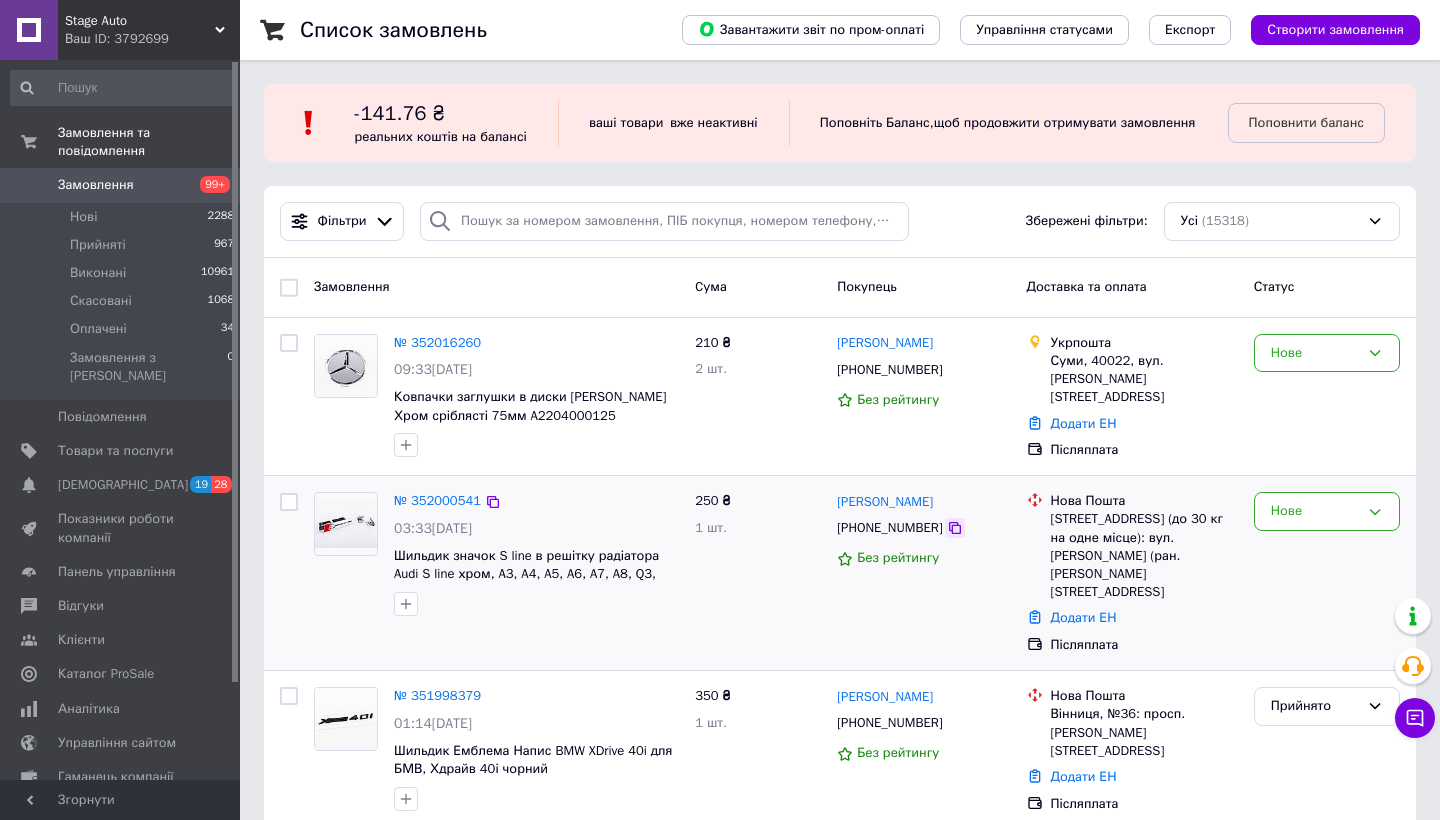 click 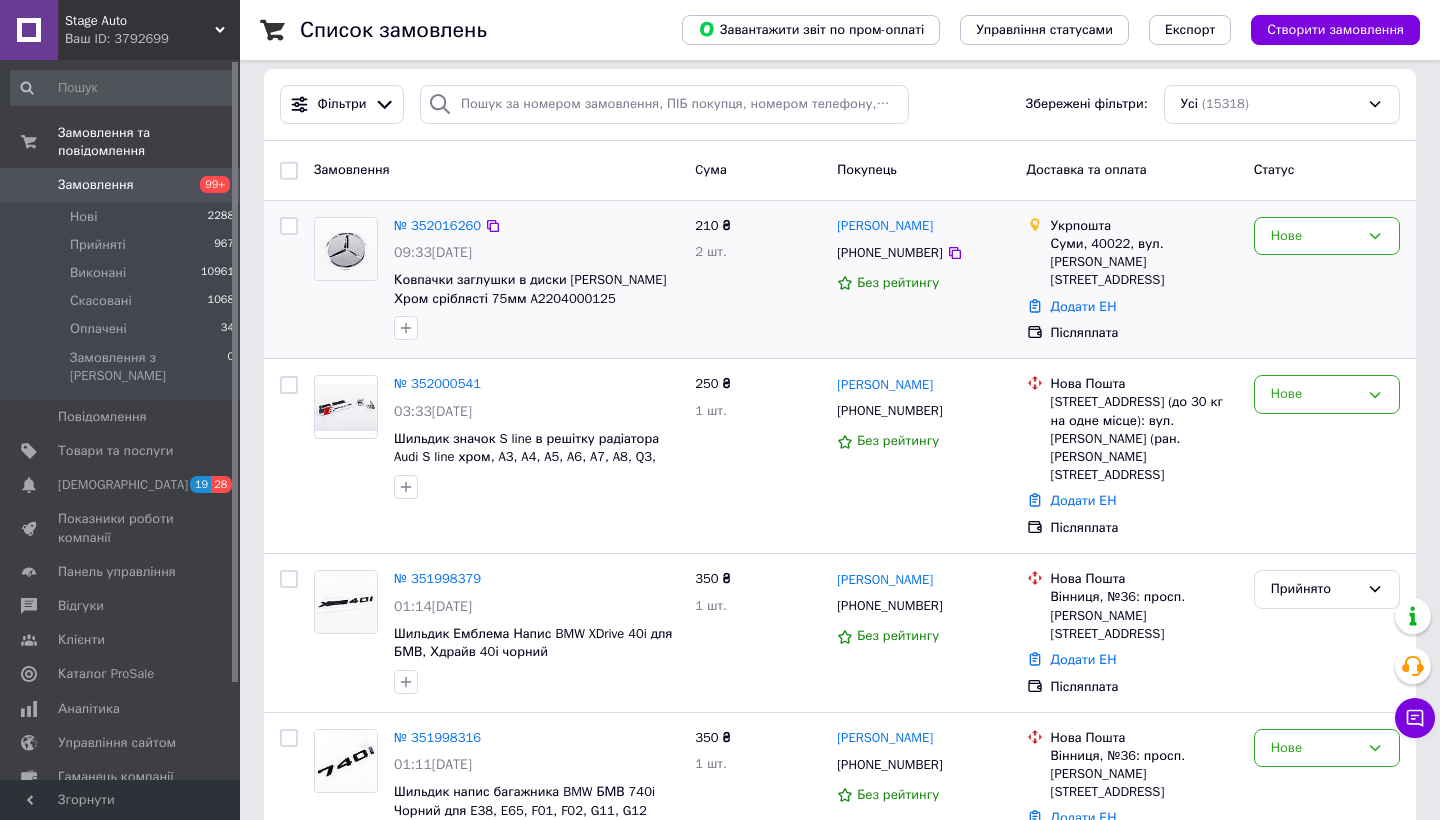 scroll, scrollTop: 205, scrollLeft: 0, axis: vertical 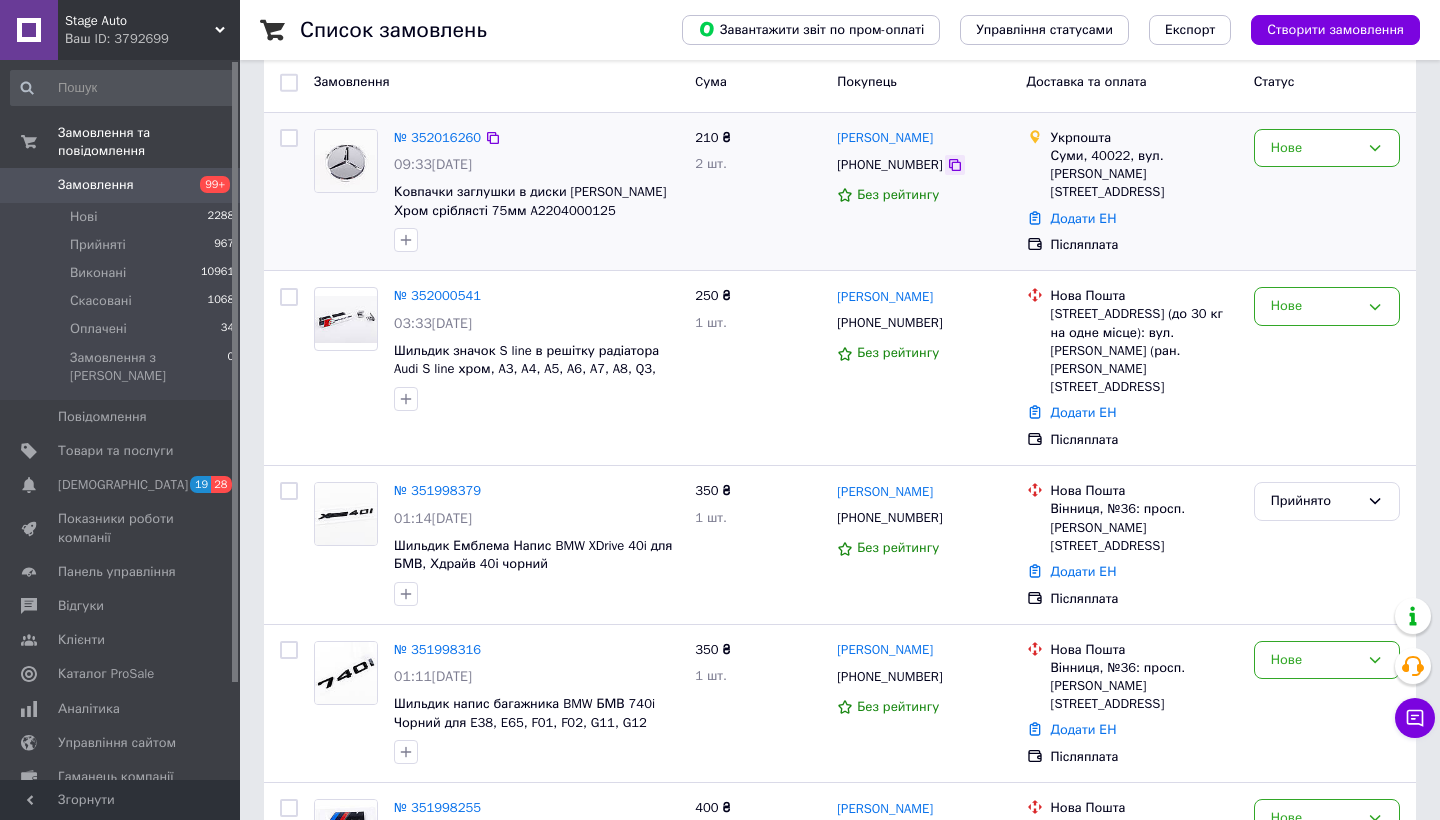 click 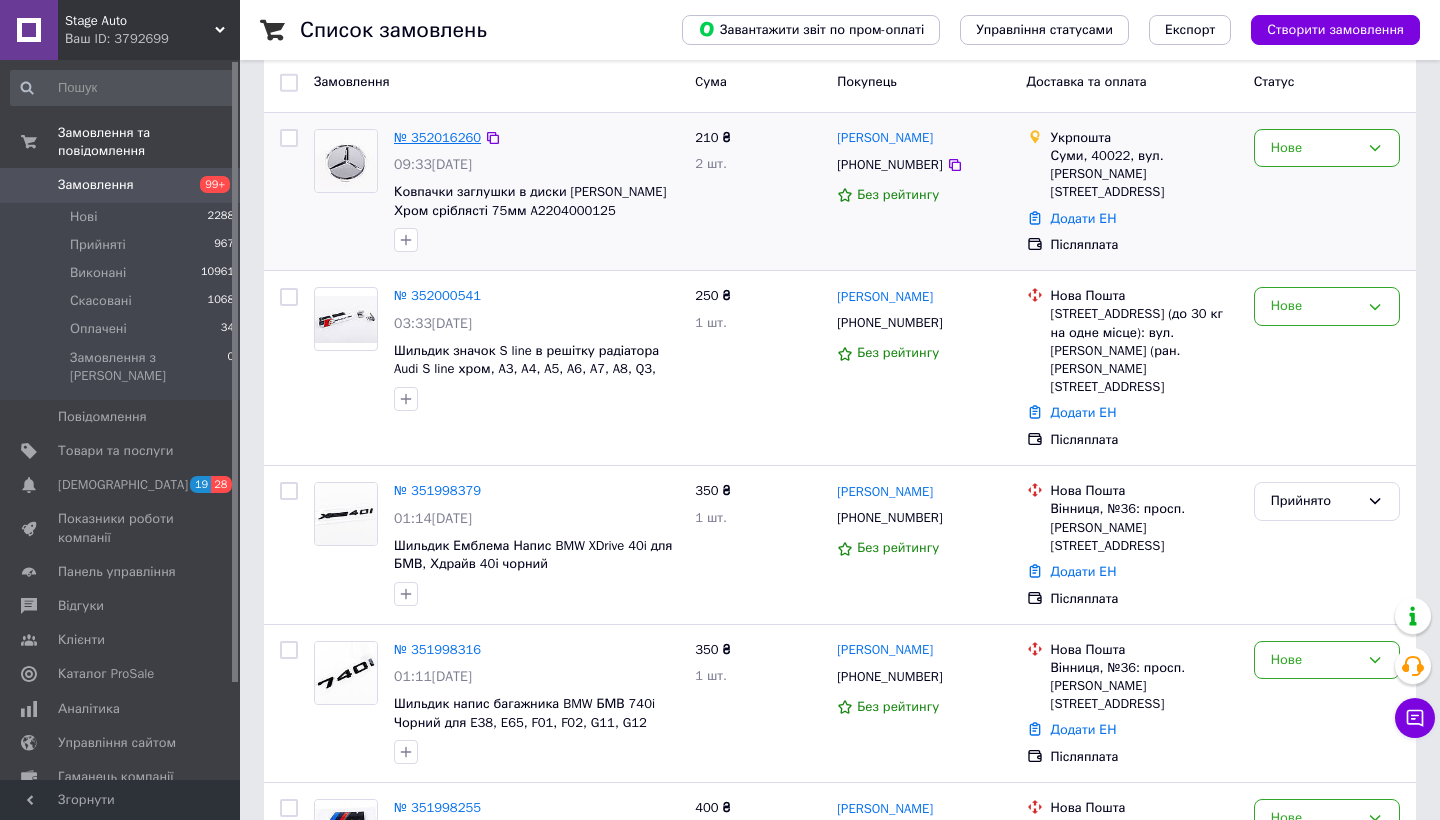 click on "№ 352016260" at bounding box center (437, 137) 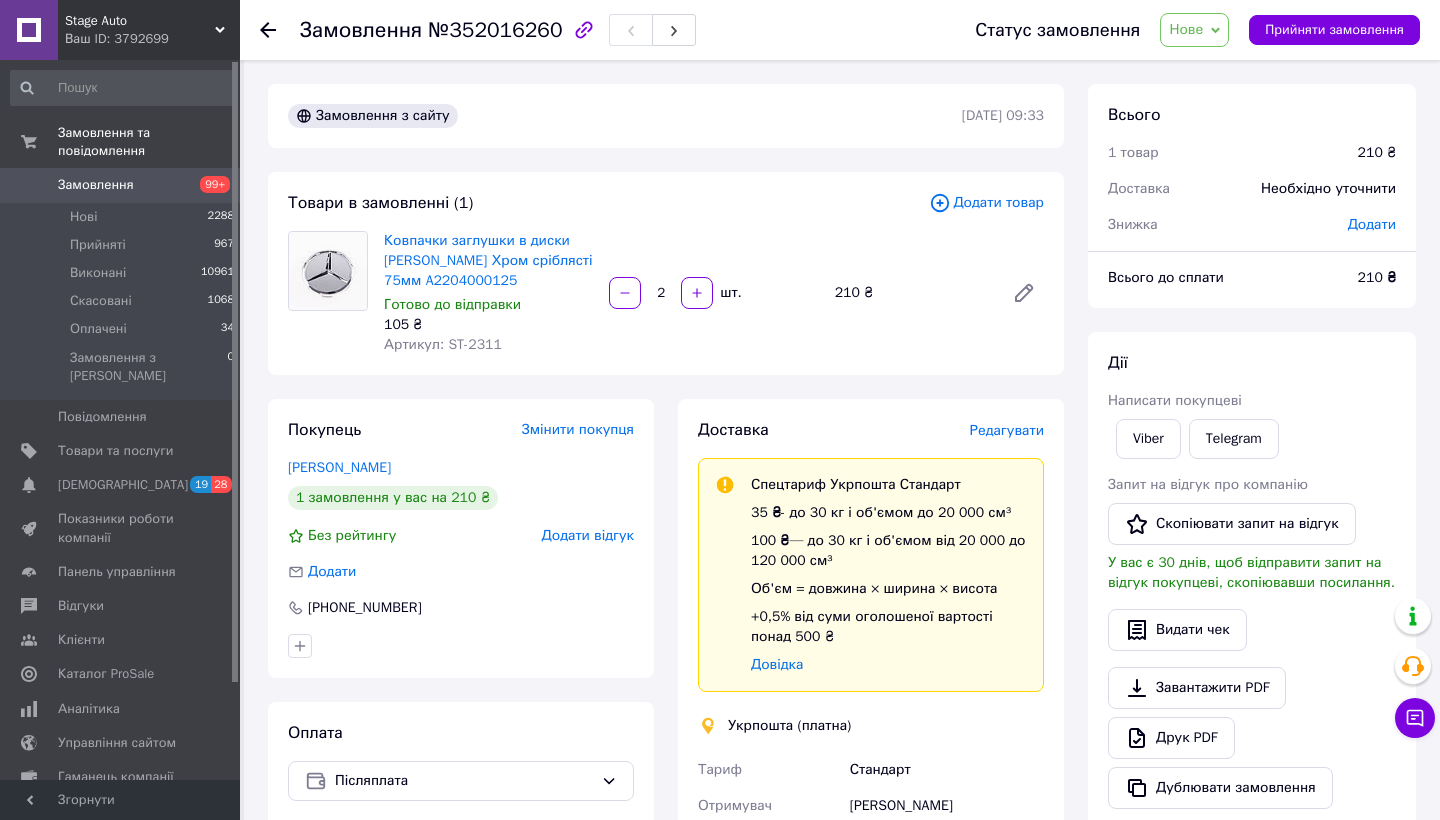 click on "Редагувати" at bounding box center (1007, 430) 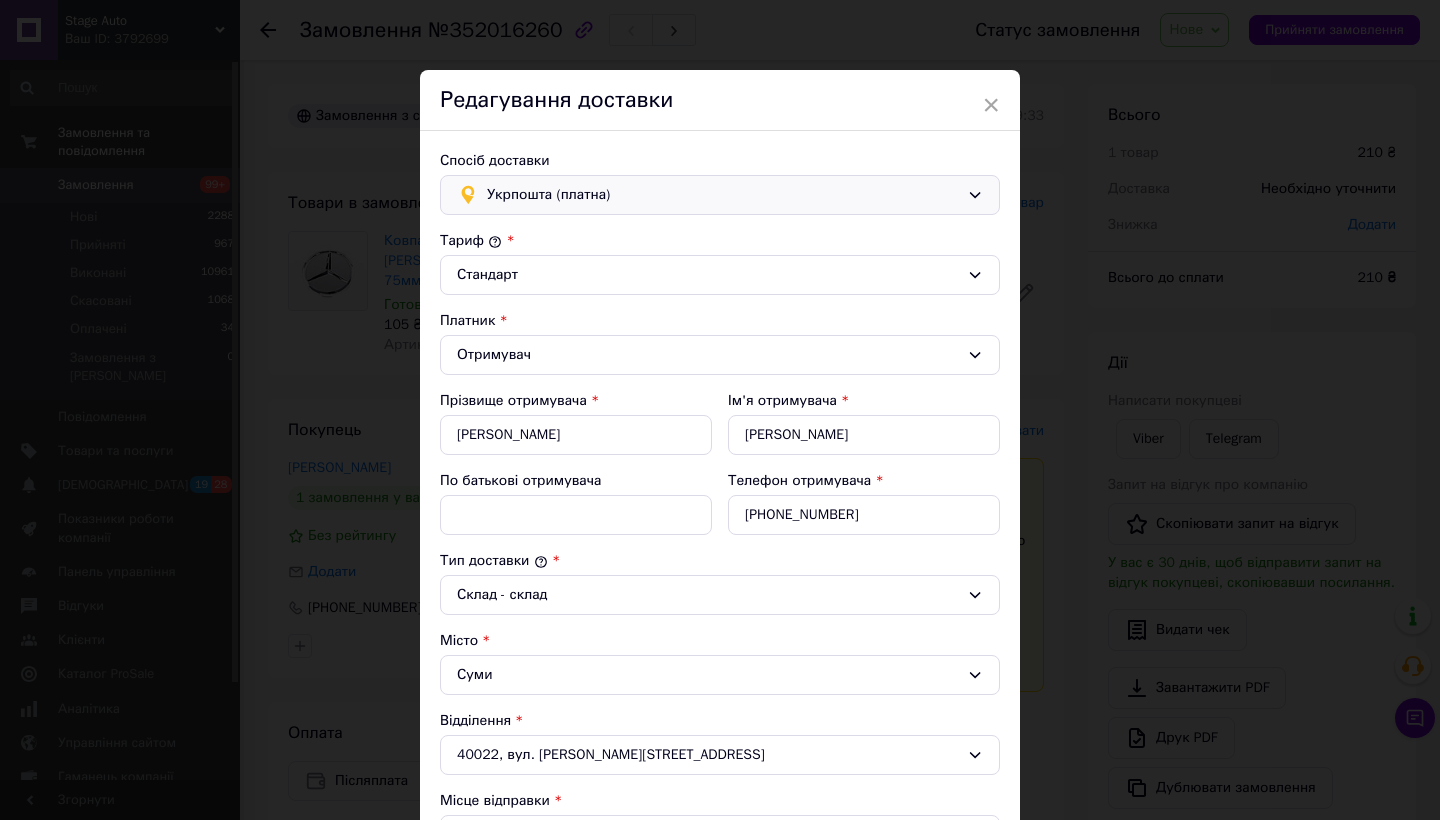 click on "Укрпошта (платна)" at bounding box center (723, 195) 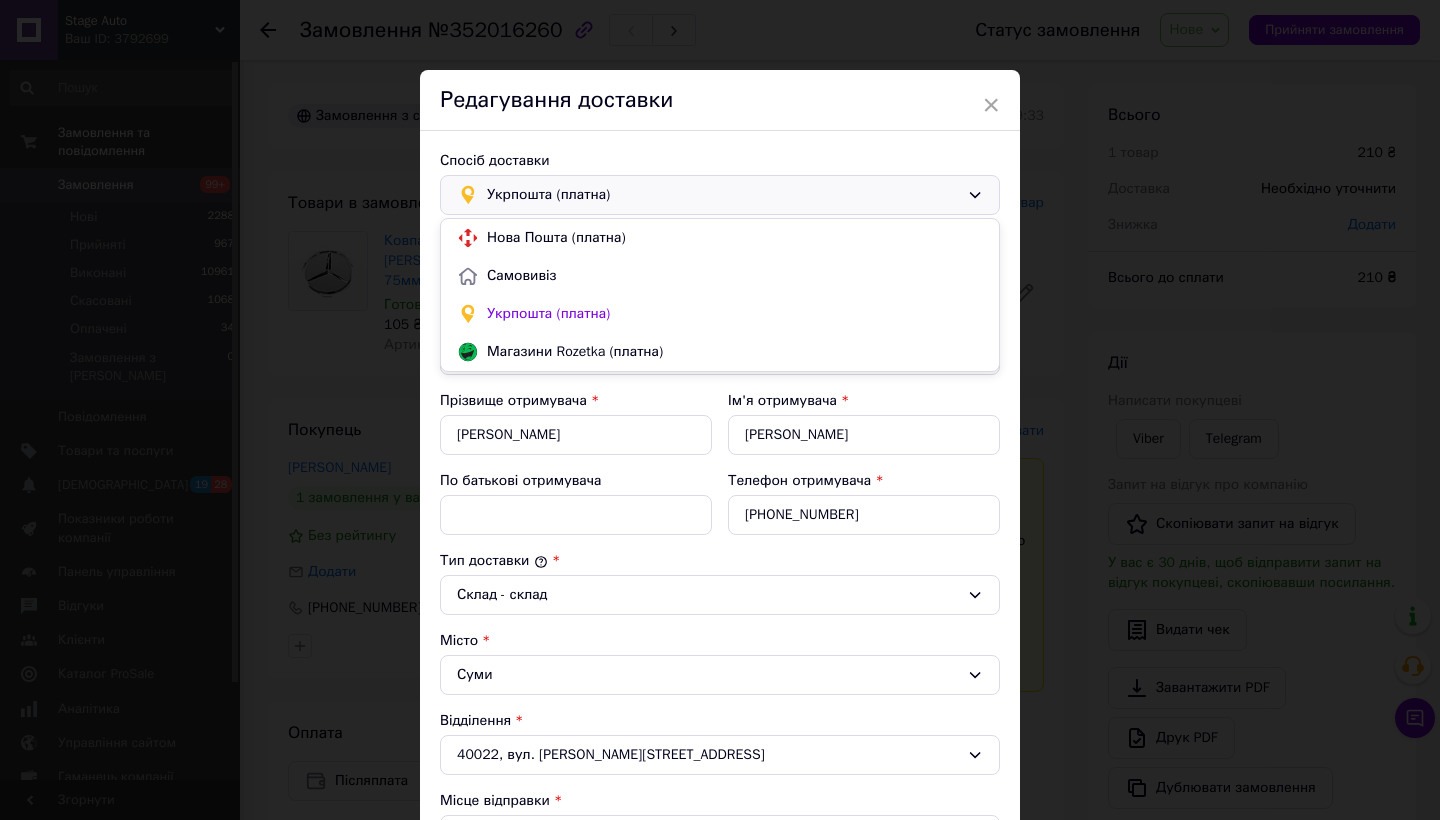 click on "Спосіб доставки Укрпошта (платна) Нова Пошта (платна) Самовивіз Укрпошта (платна) Магазини Rozetka (платна) Тариф     * Стандарт Платник   * Отримувач Прізвище отримувача   * Руденко Ім'я отримувача   * Денис По батькові отримувача Телефон отримувача   * +380991757716 Тип доставки     * Склад - склад Місто Суми Відділення 40022, вул. Троїцька, 18/4 Місце відправки   * Івано-Франківськ; 76020, вул. Володимира Івасюка, 21В Оціночна вартість     * 210 Вага, грам   * 200 Довжина, см   * 5 Ширина, см   * 5 Висота, см   * 2 Об'єм, см³ 50 Додати місце SMS повідомлення відправнику (3 ₴)   Сума післяплати     *" at bounding box center (720, 717) 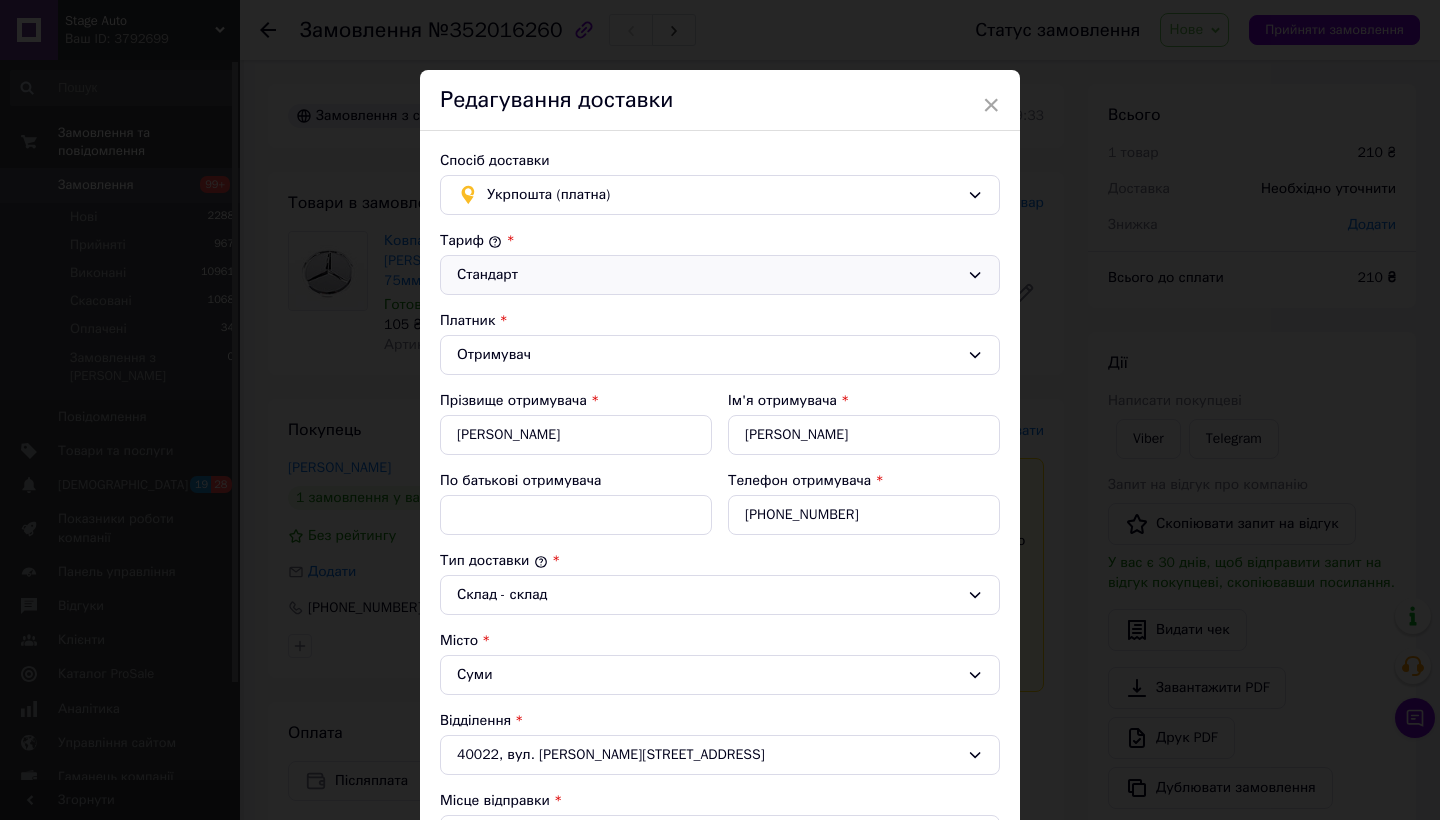 click on "Стандарт" at bounding box center (708, 275) 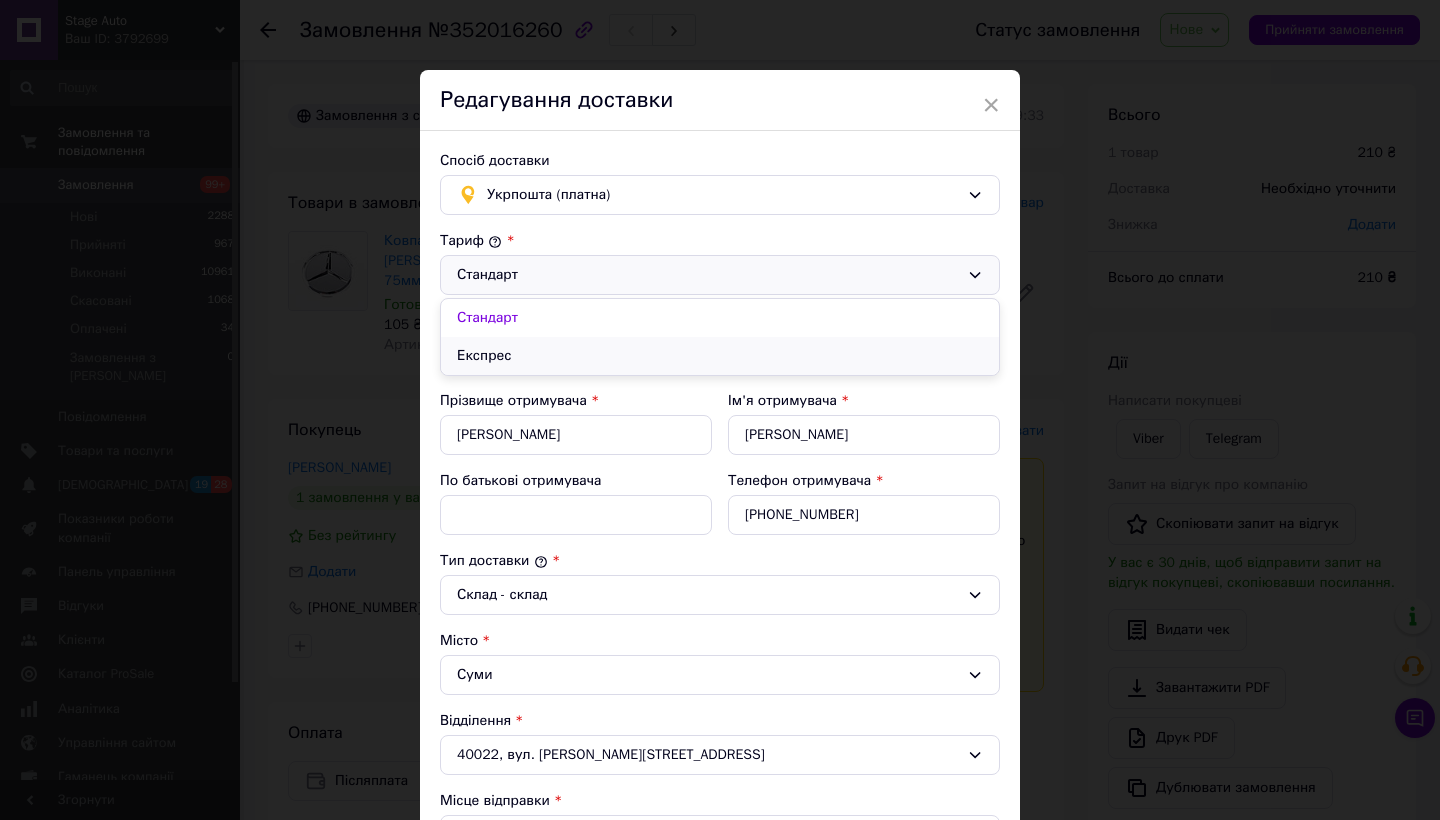 click on "Експрес" at bounding box center (720, 356) 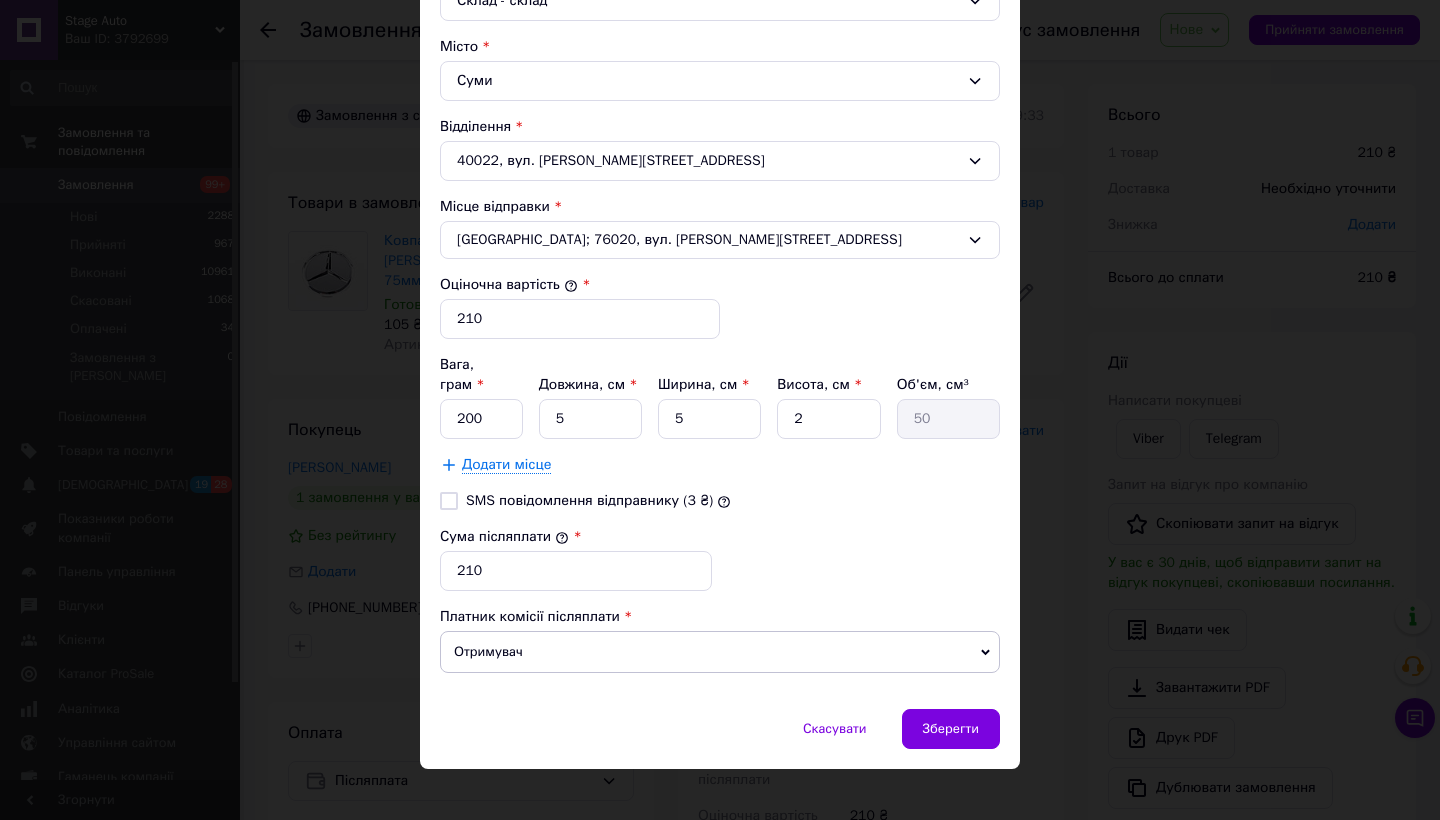 scroll, scrollTop: 593, scrollLeft: 0, axis: vertical 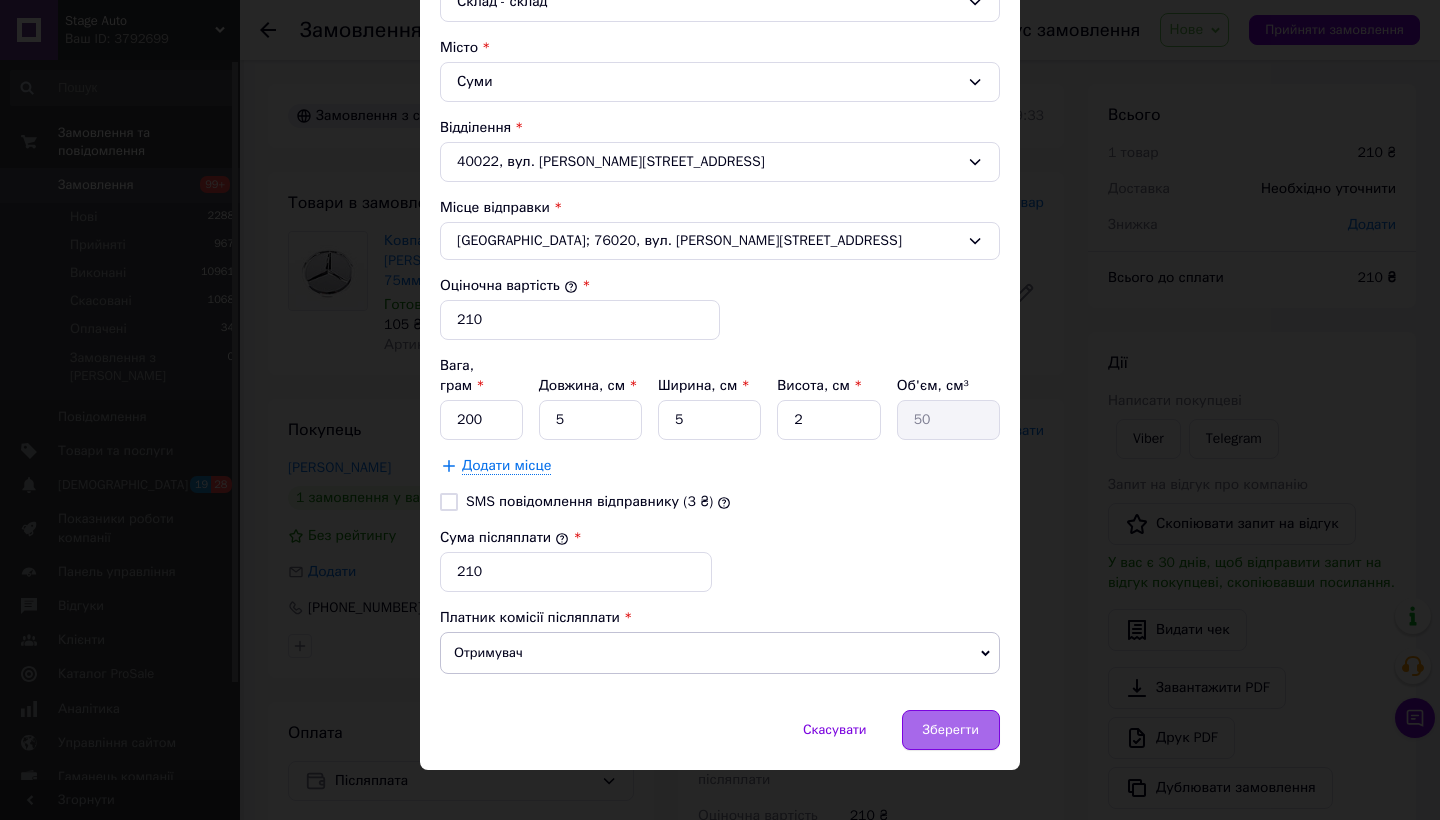 click on "Зберегти" at bounding box center [951, 730] 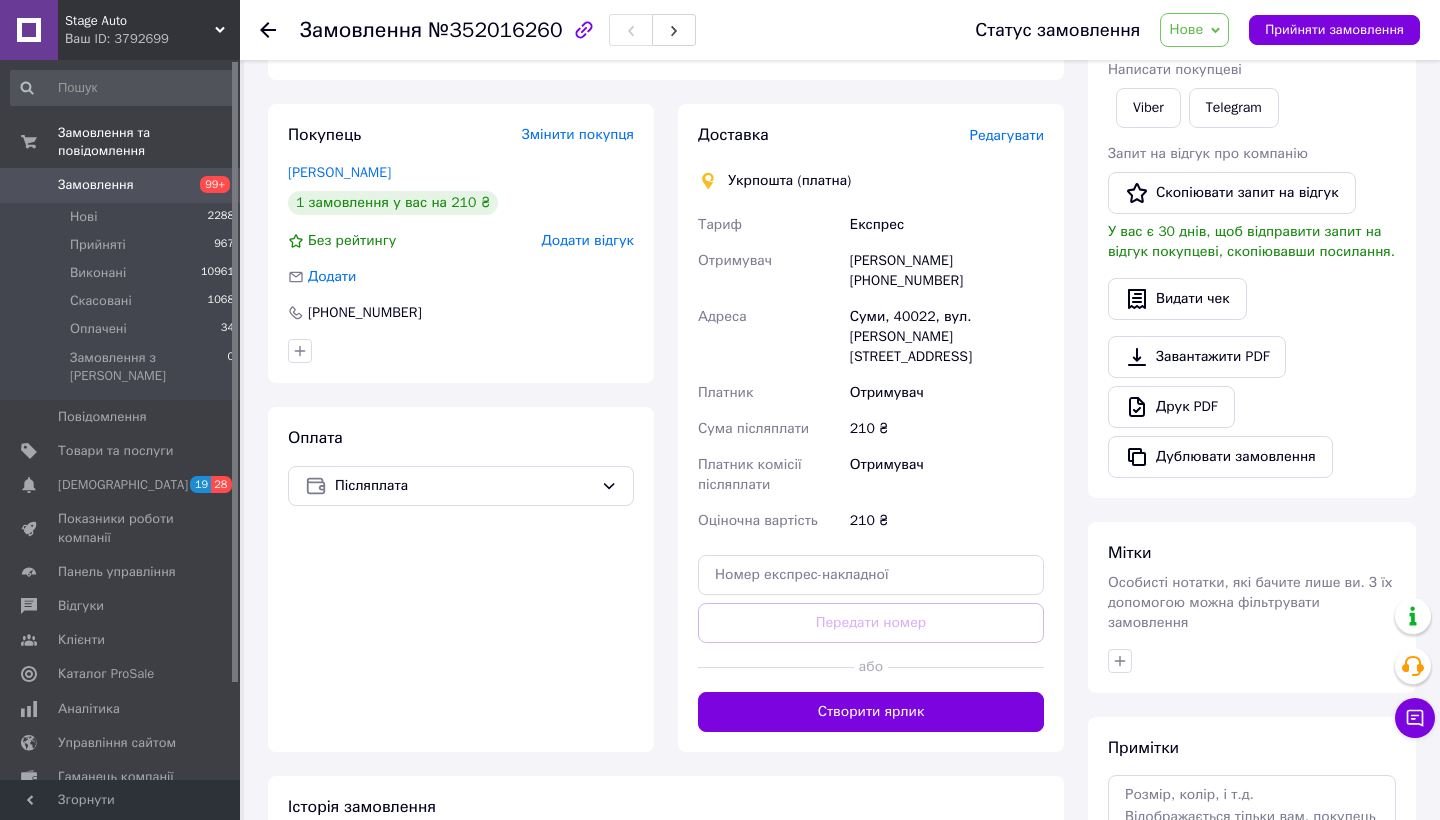 scroll, scrollTop: 338, scrollLeft: 0, axis: vertical 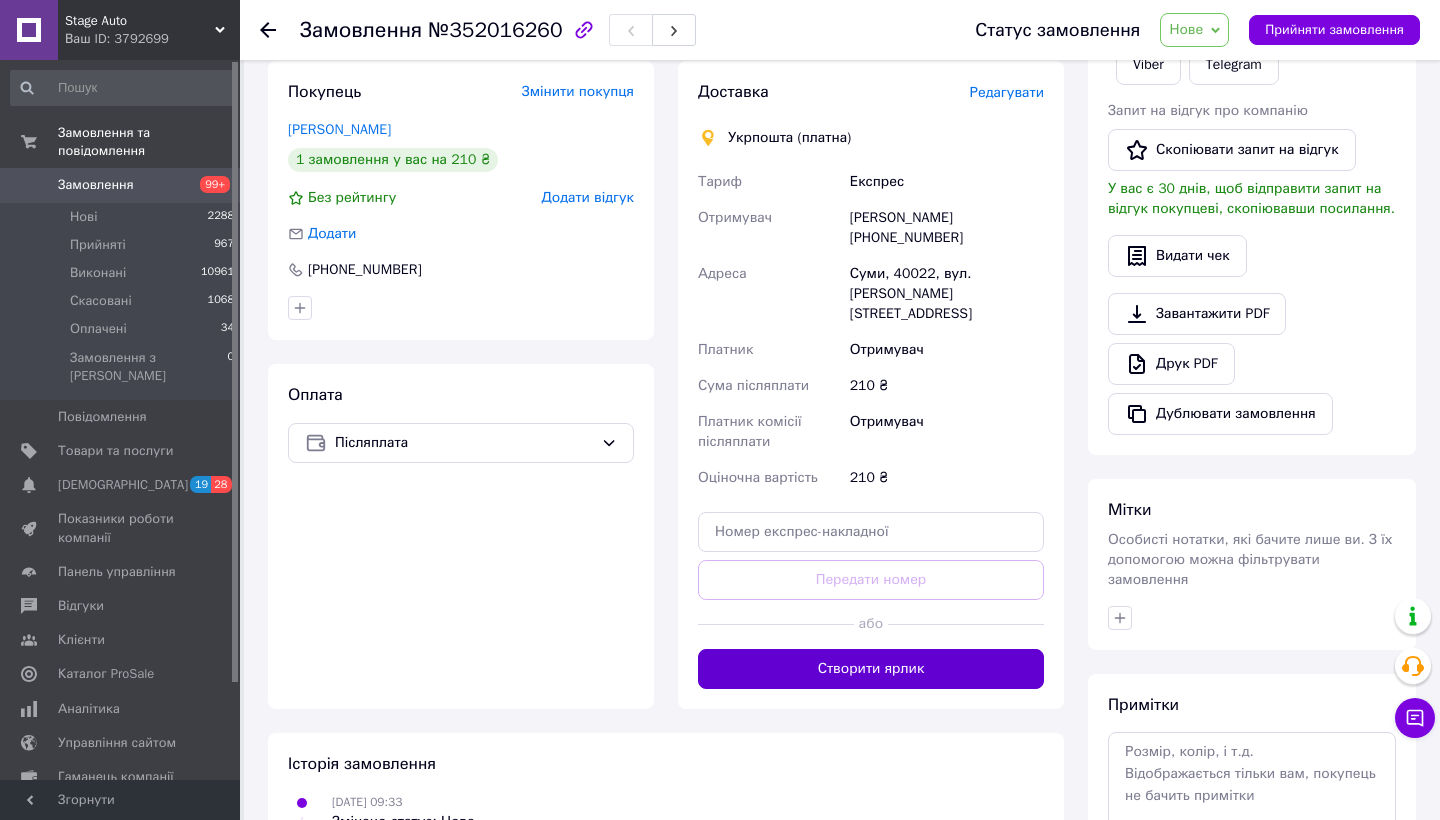 click on "Створити ярлик" at bounding box center [871, 669] 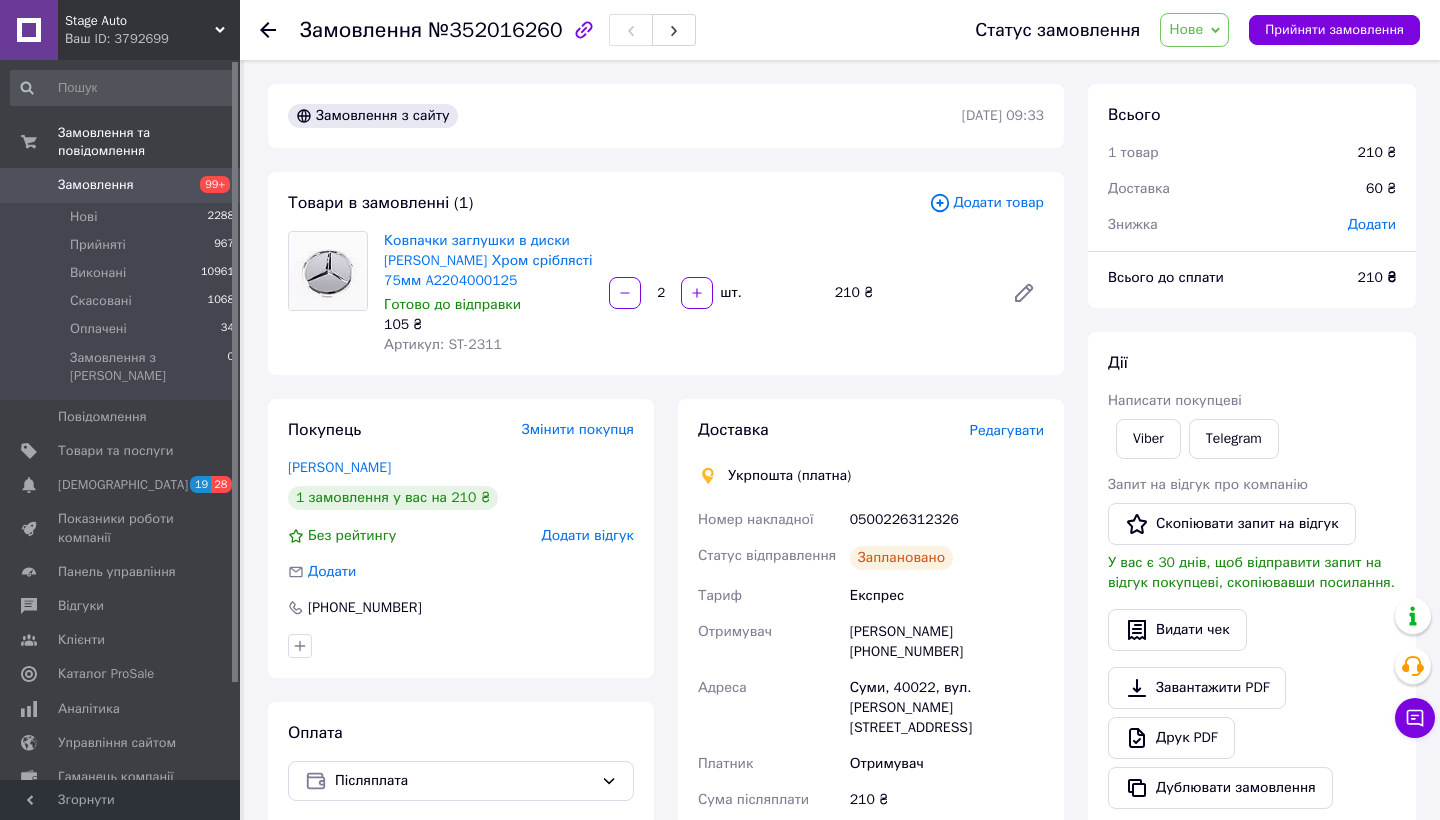 scroll, scrollTop: 202, scrollLeft: 0, axis: vertical 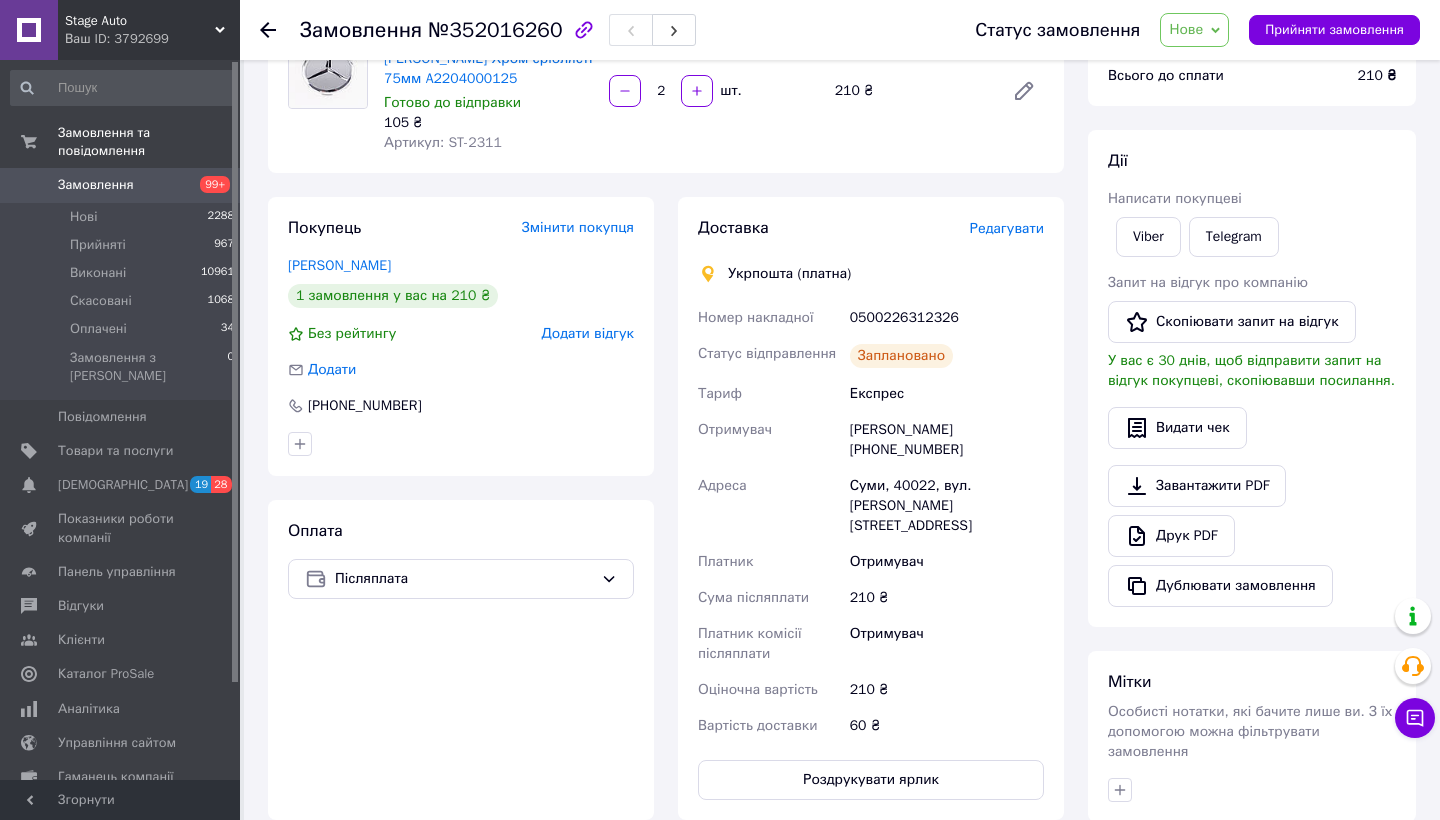 click on "0500226312326" at bounding box center (947, 318) 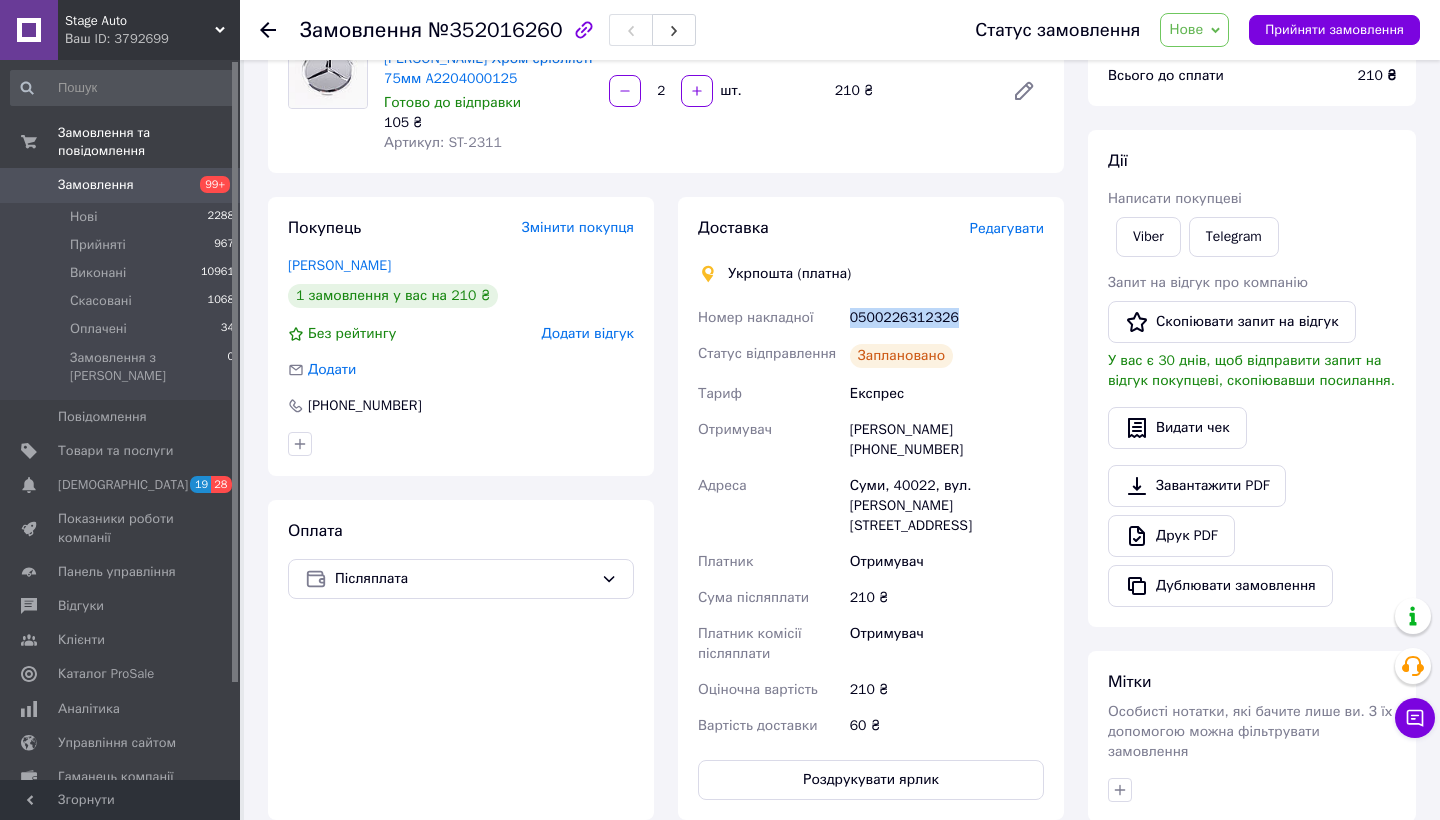 click on "0500226312326" at bounding box center [947, 318] 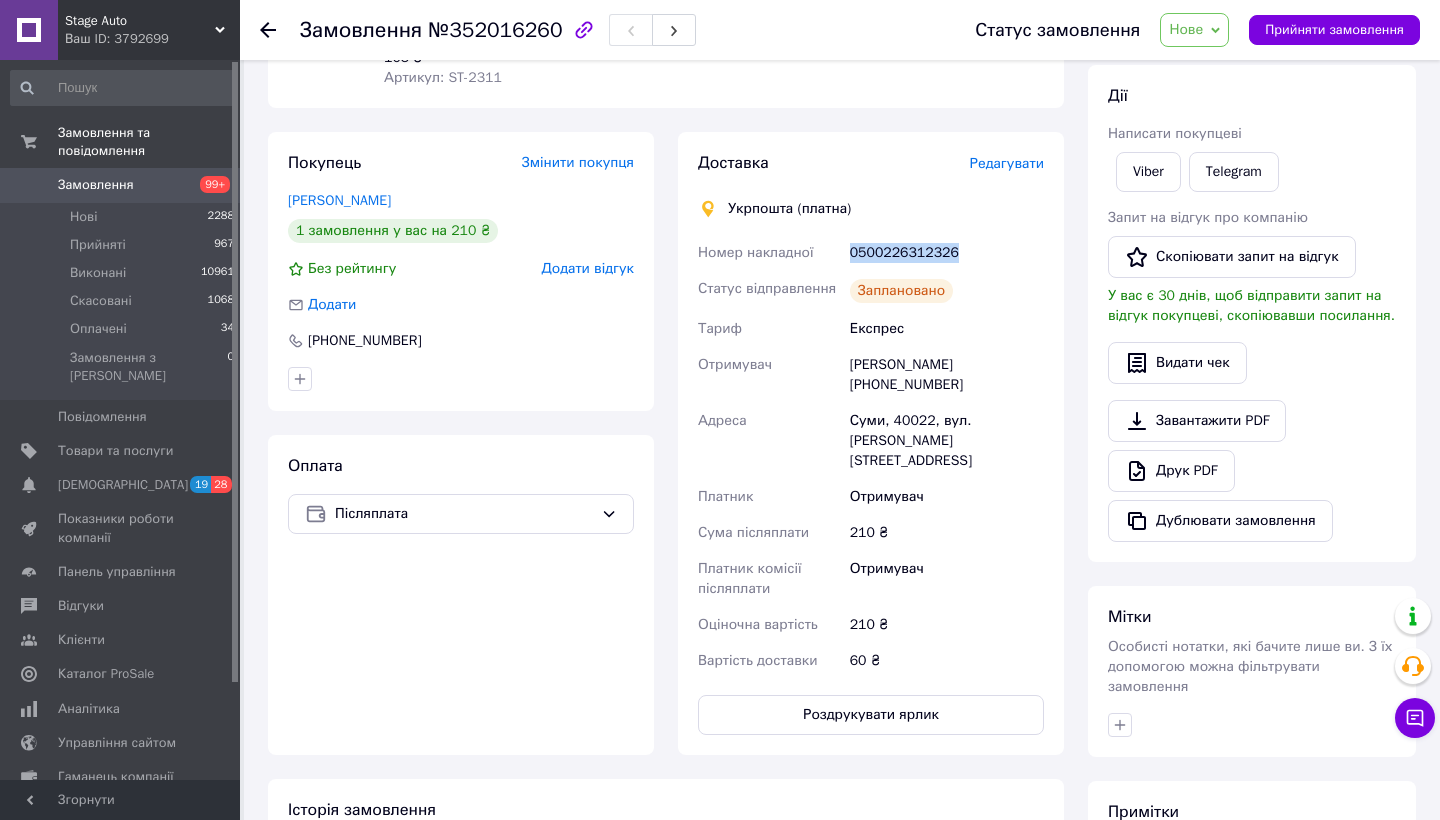 scroll, scrollTop: 272, scrollLeft: 0, axis: vertical 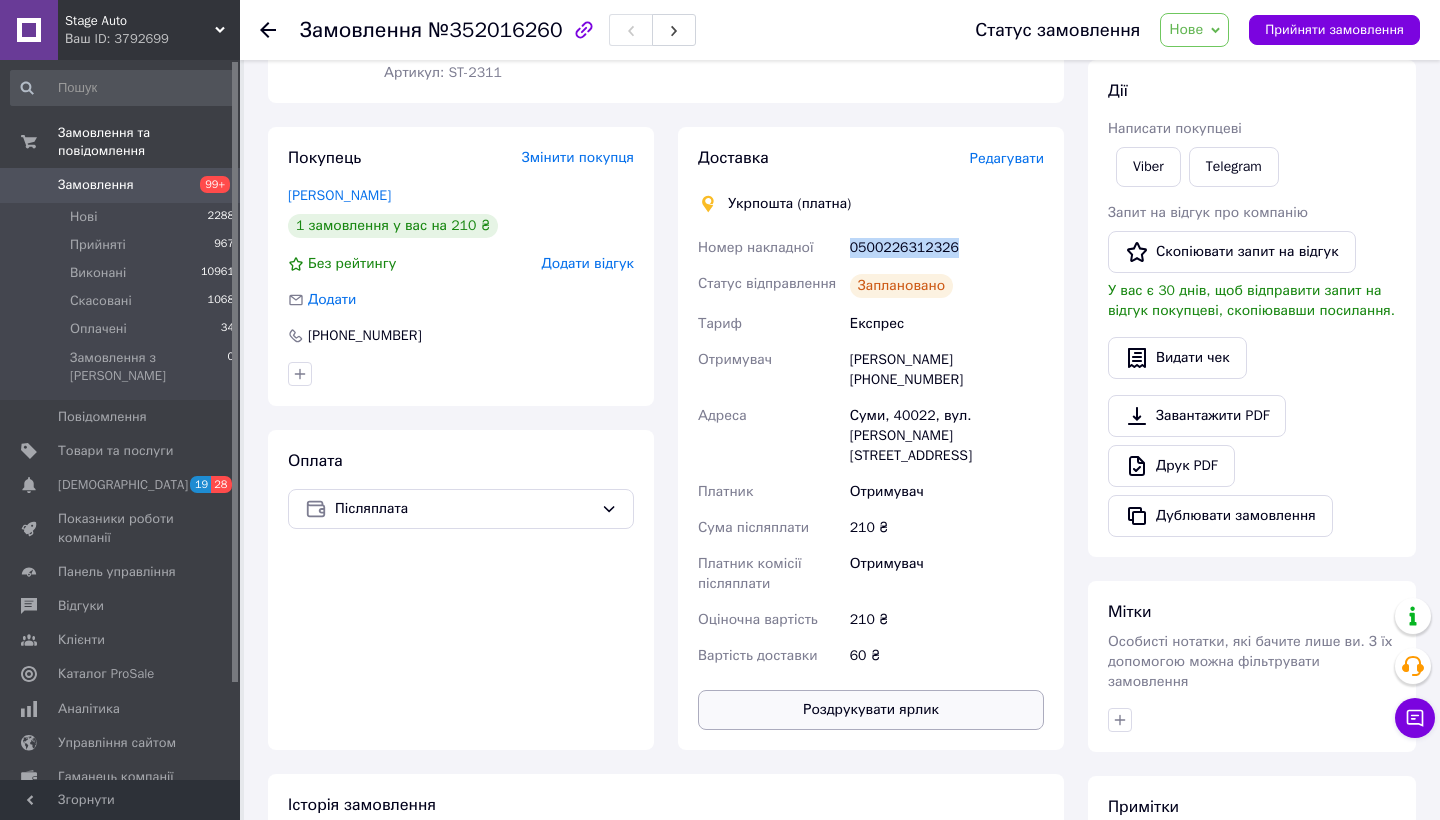 click on "Роздрукувати ярлик" at bounding box center [871, 710] 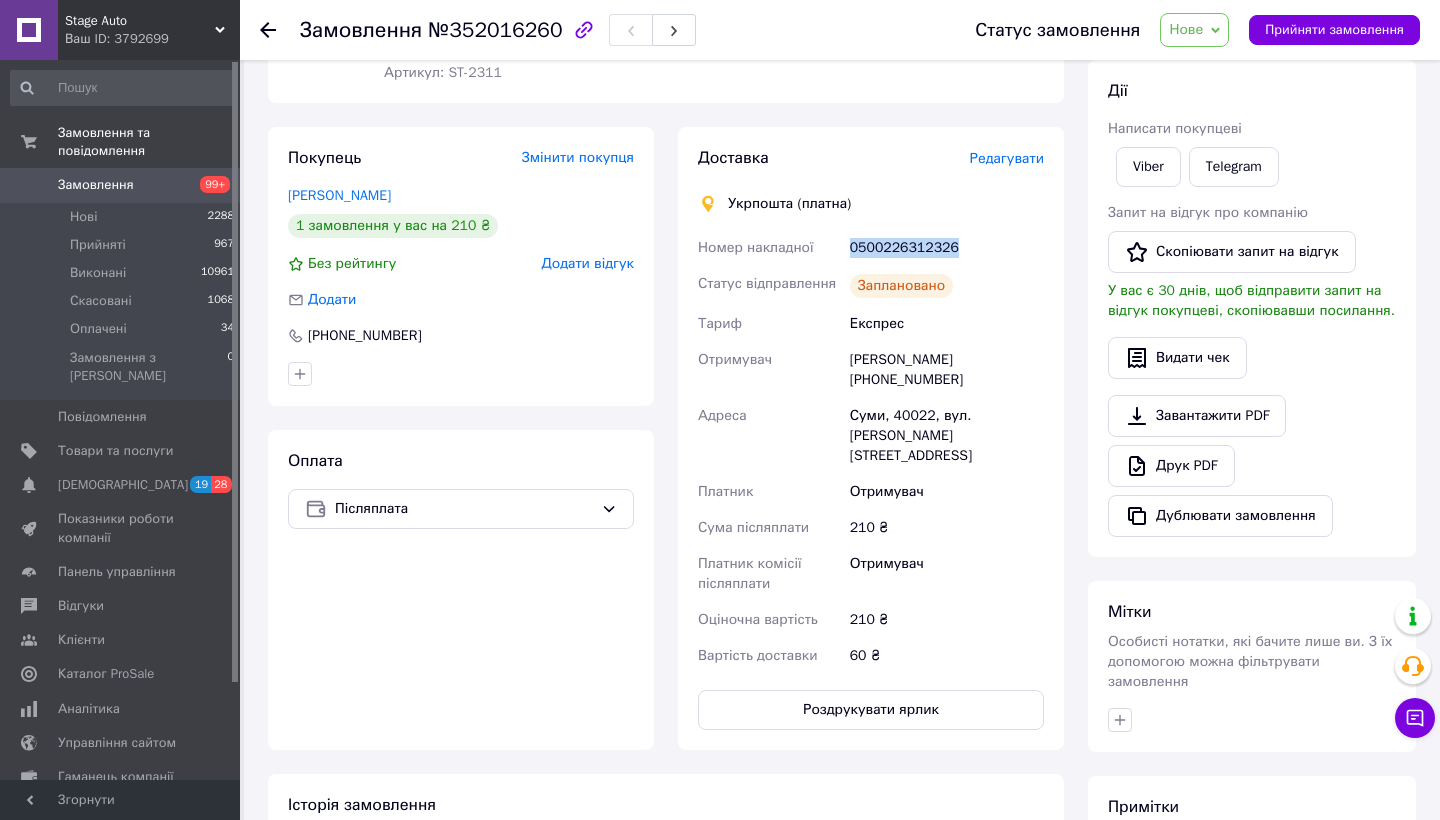 click on "Замовлення" at bounding box center [121, 185] 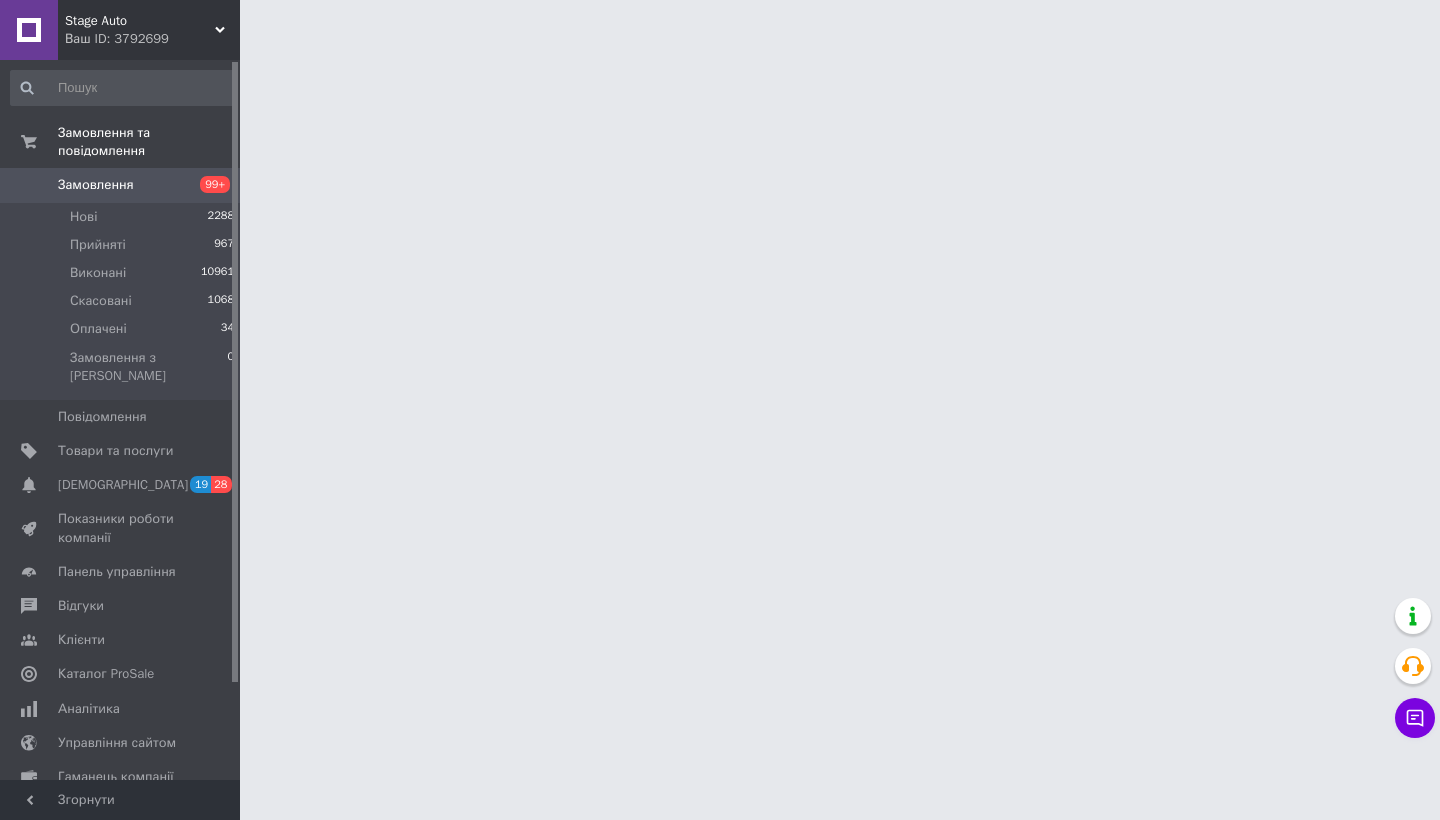 scroll, scrollTop: 0, scrollLeft: 0, axis: both 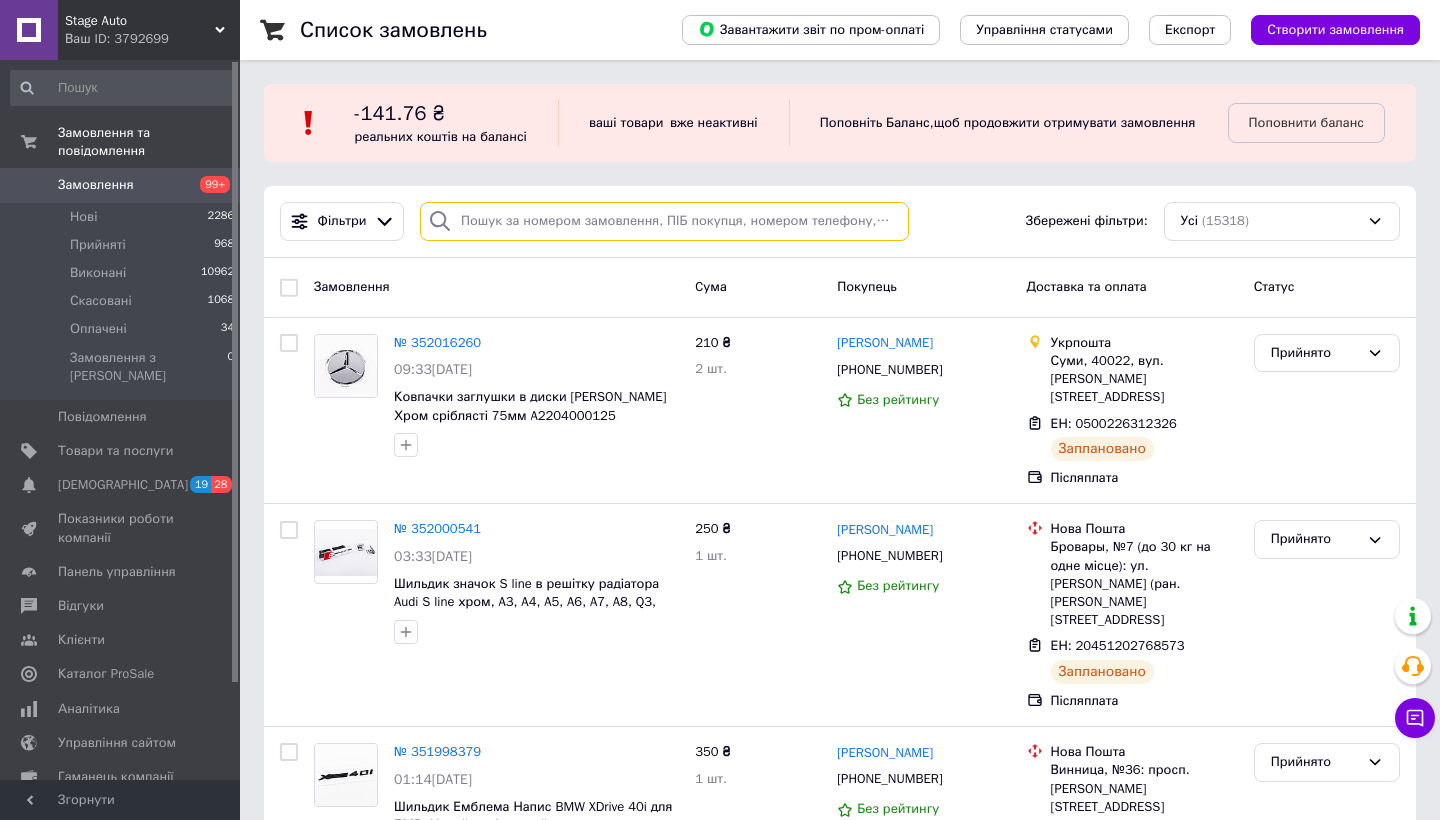click at bounding box center (664, 221) 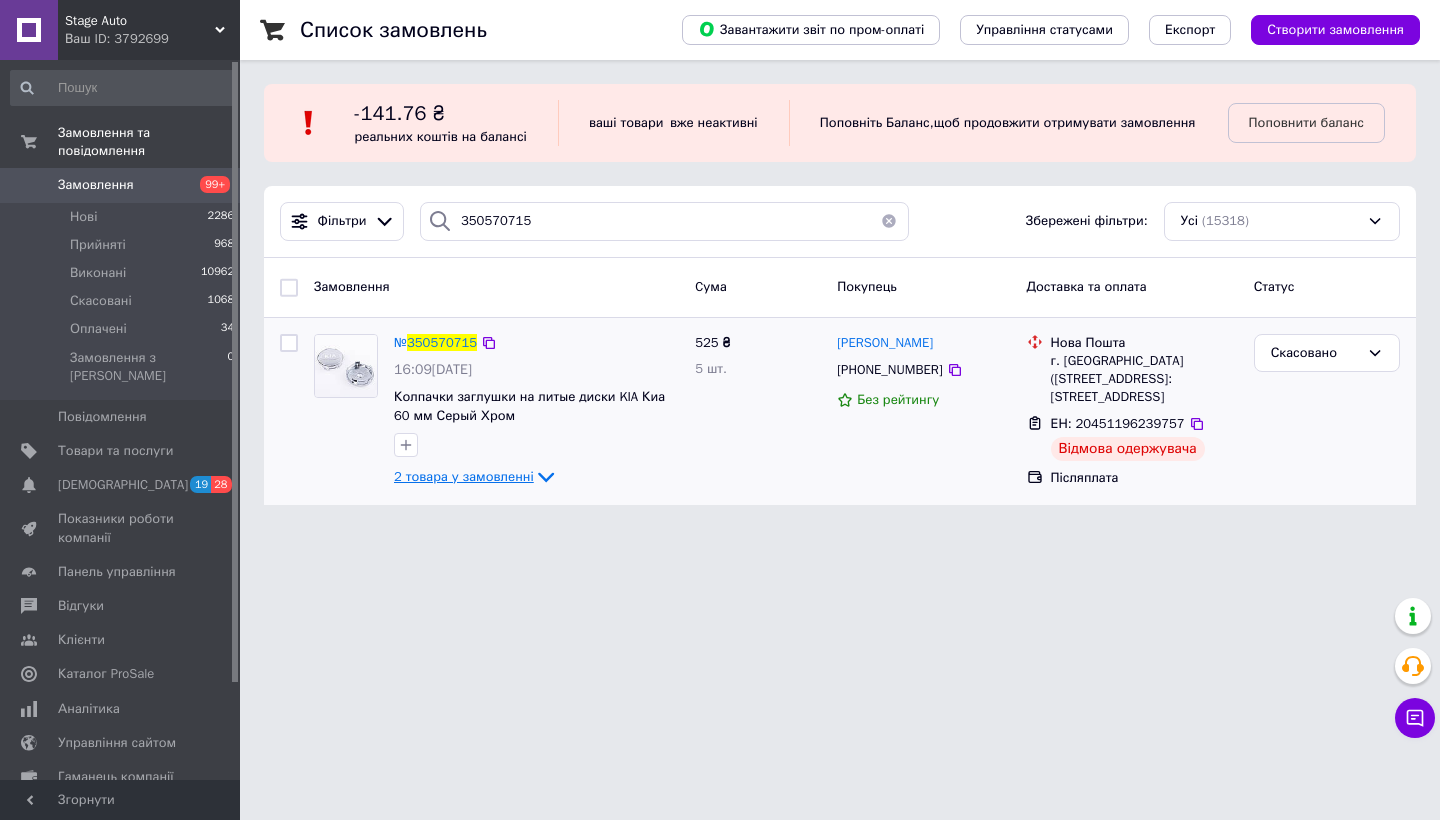 click on "2 товара у замовленні" at bounding box center [464, 476] 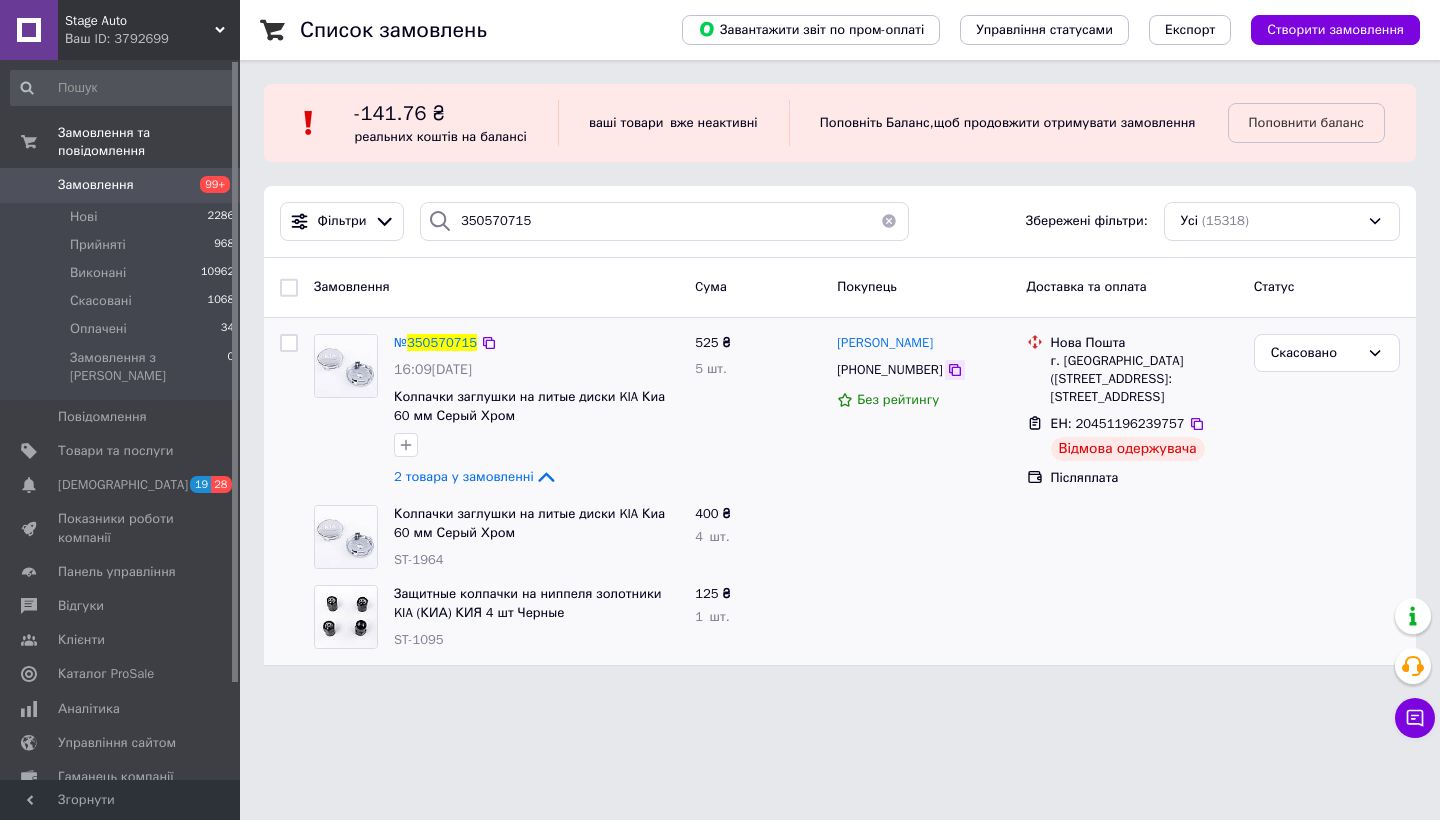 click 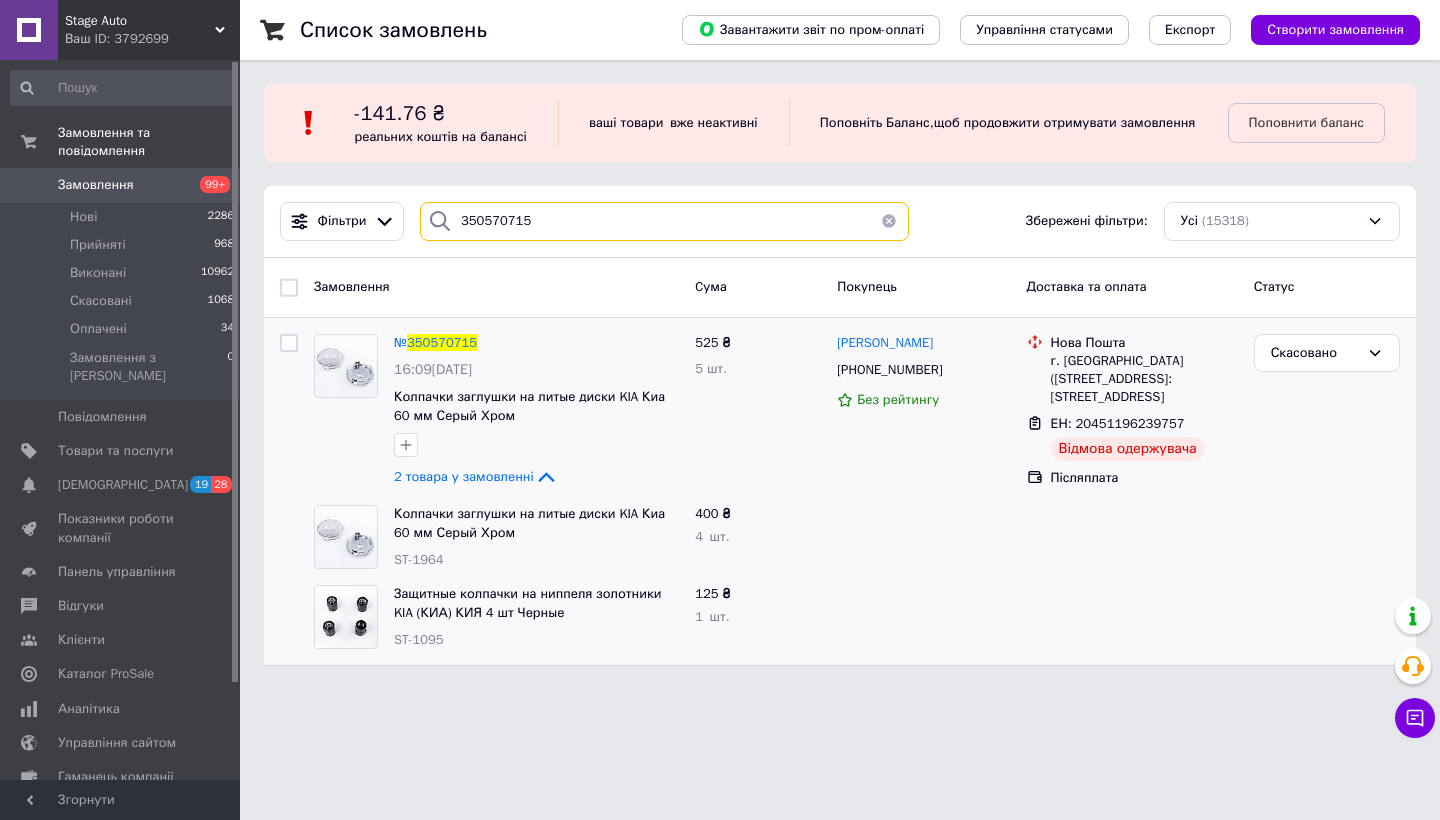 click on "350570715" at bounding box center [664, 221] 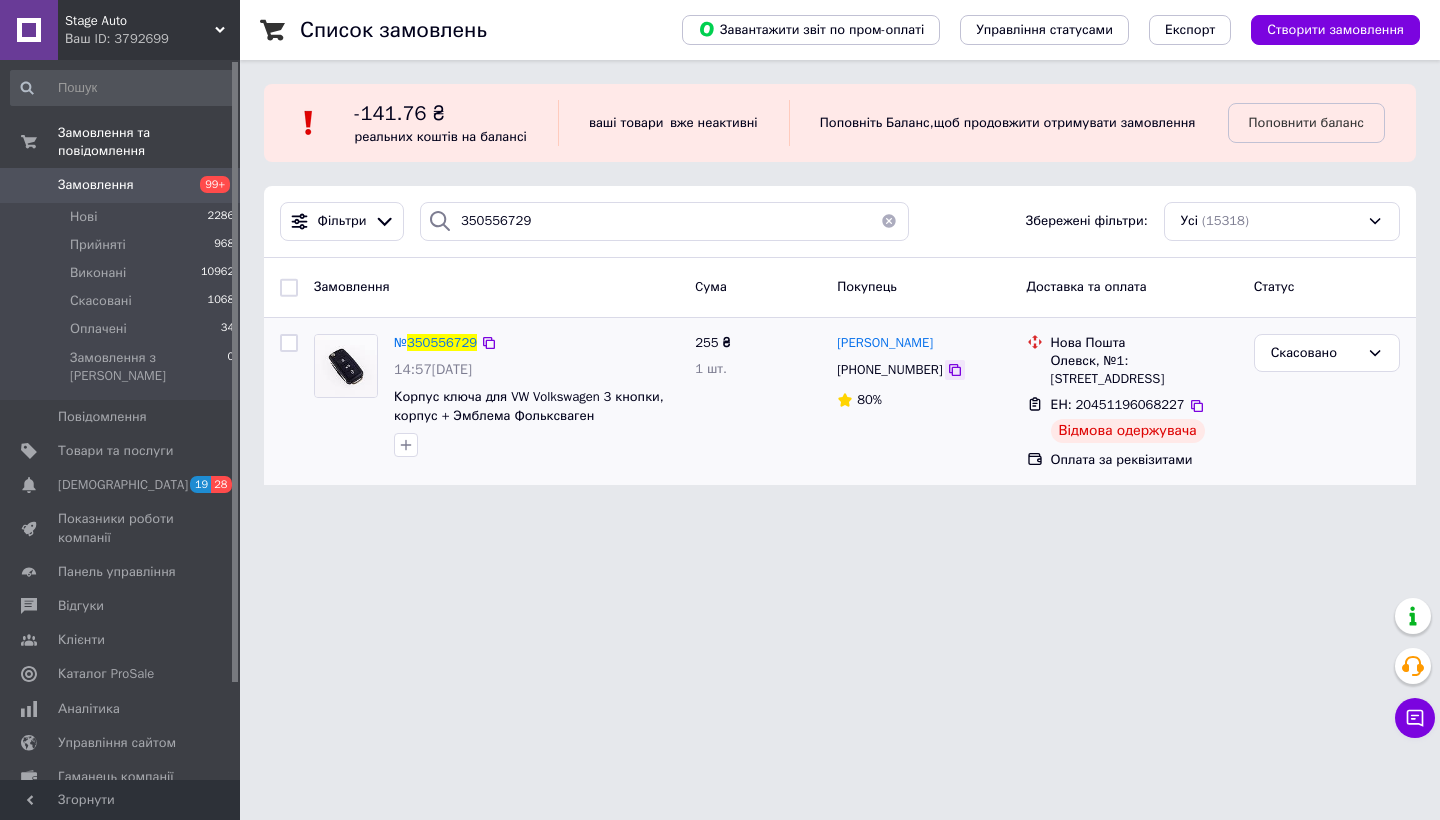 click 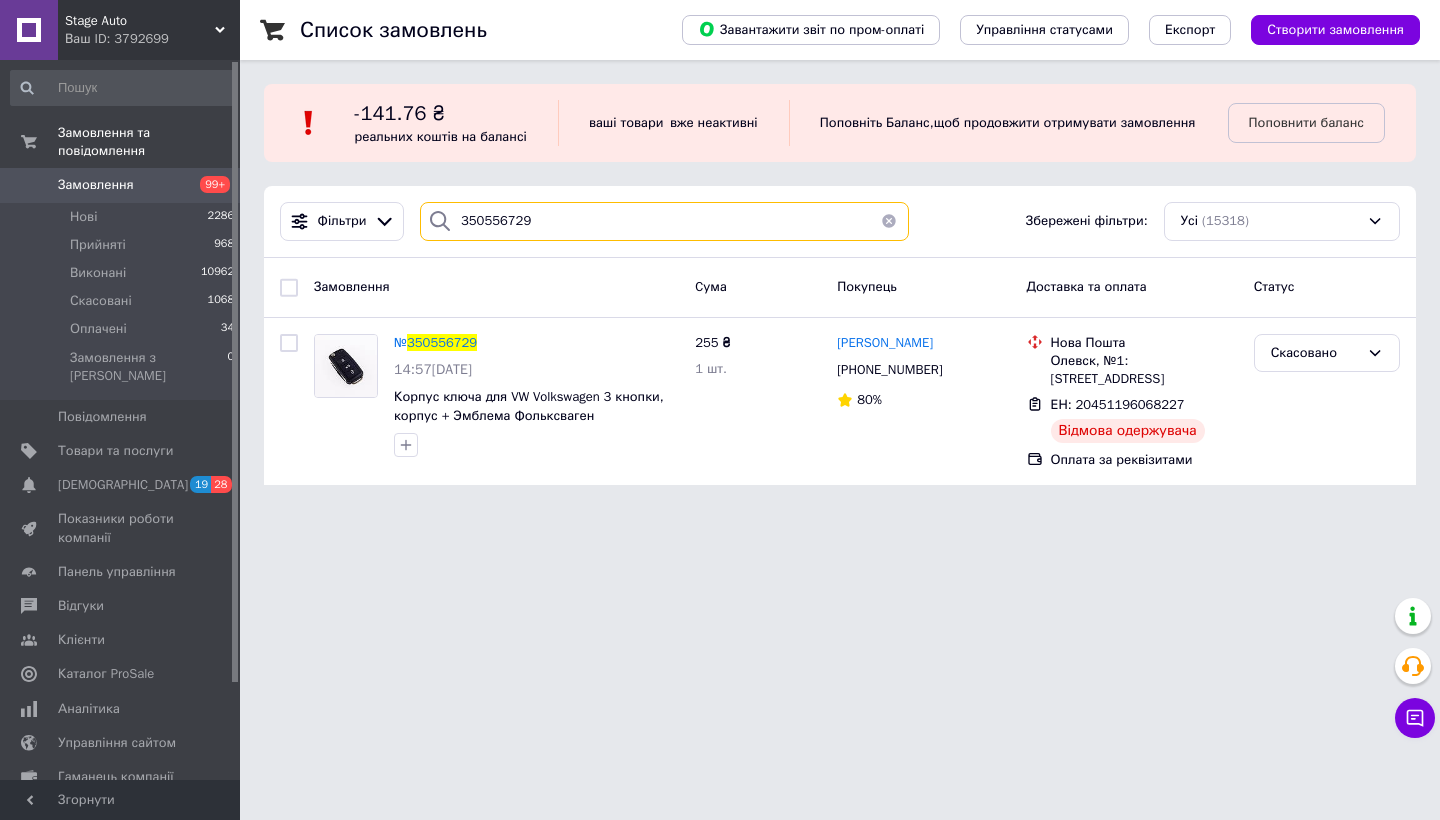 click on "350556729" at bounding box center (664, 221) 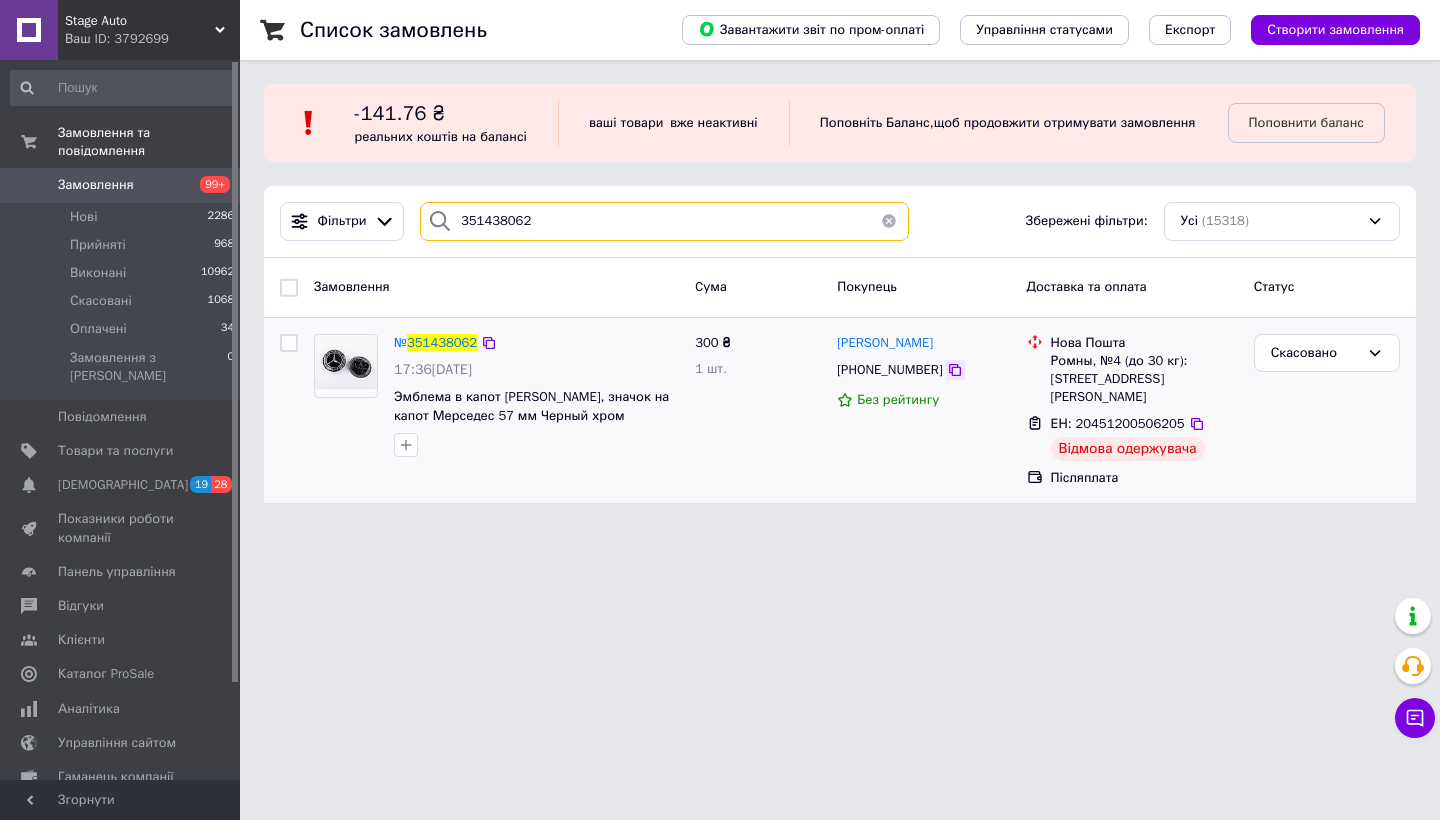 type on "351438062" 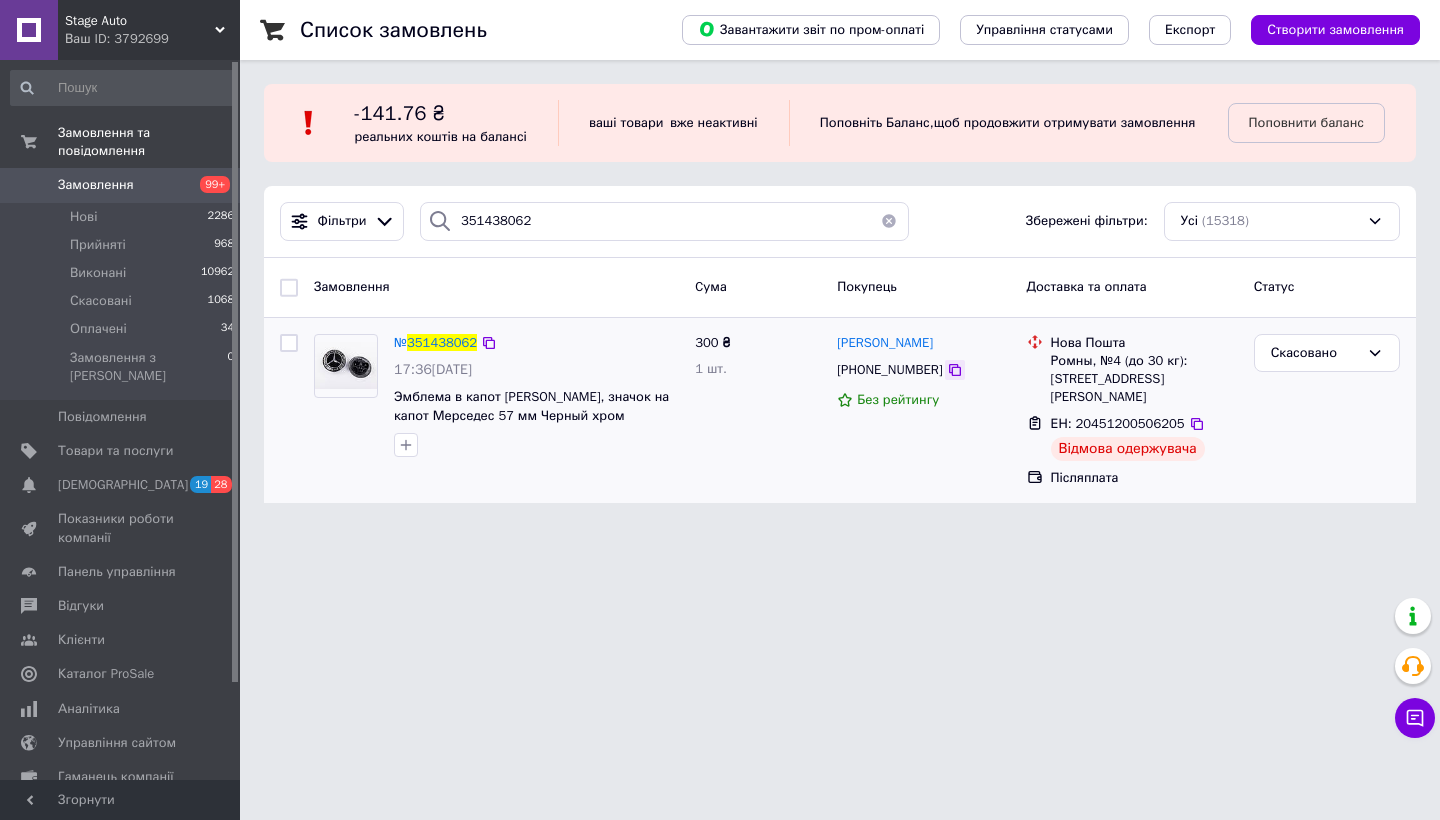 click 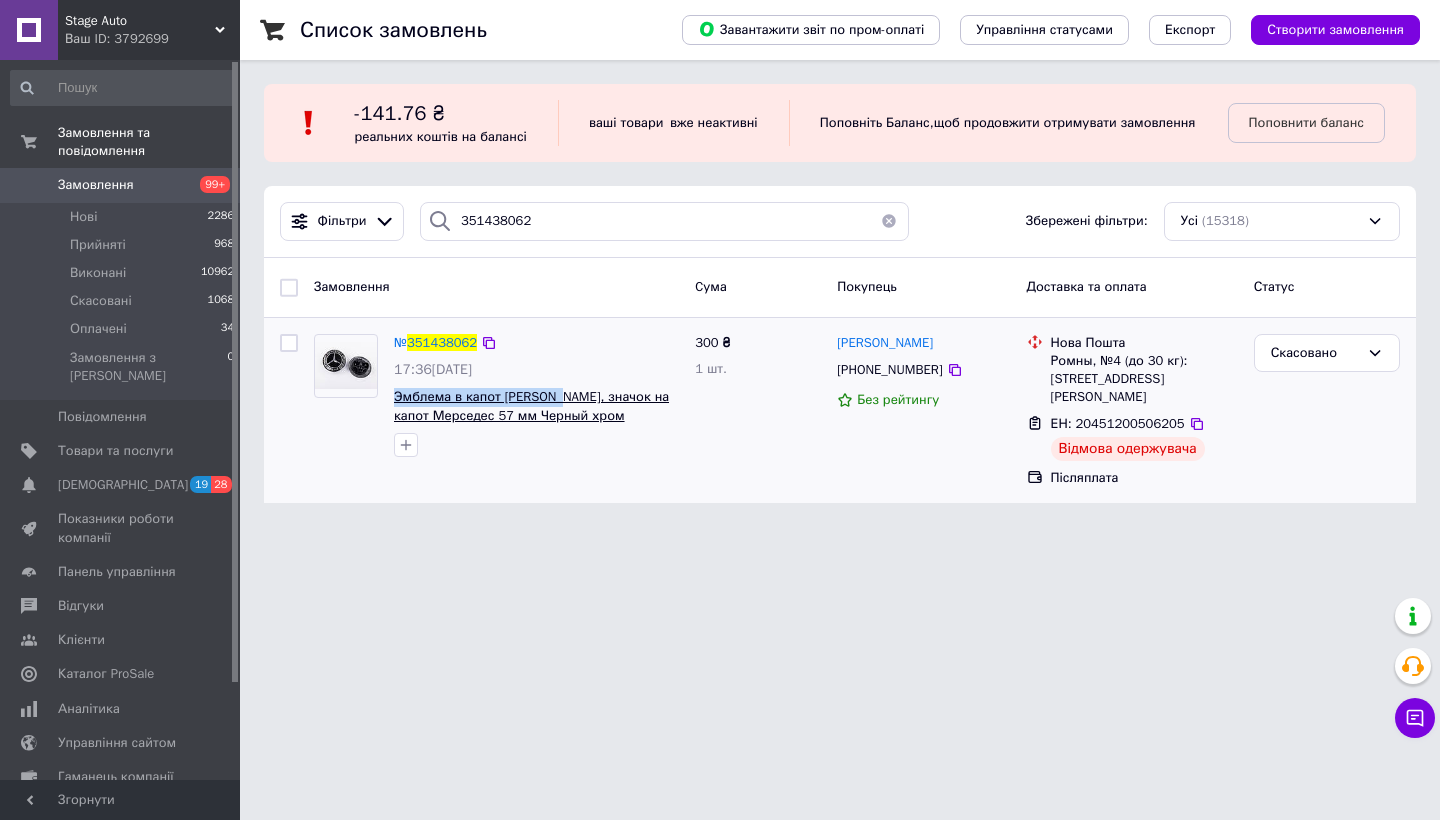 drag, startPoint x: 393, startPoint y: 414, endPoint x: 565, endPoint y: 415, distance: 172.00291 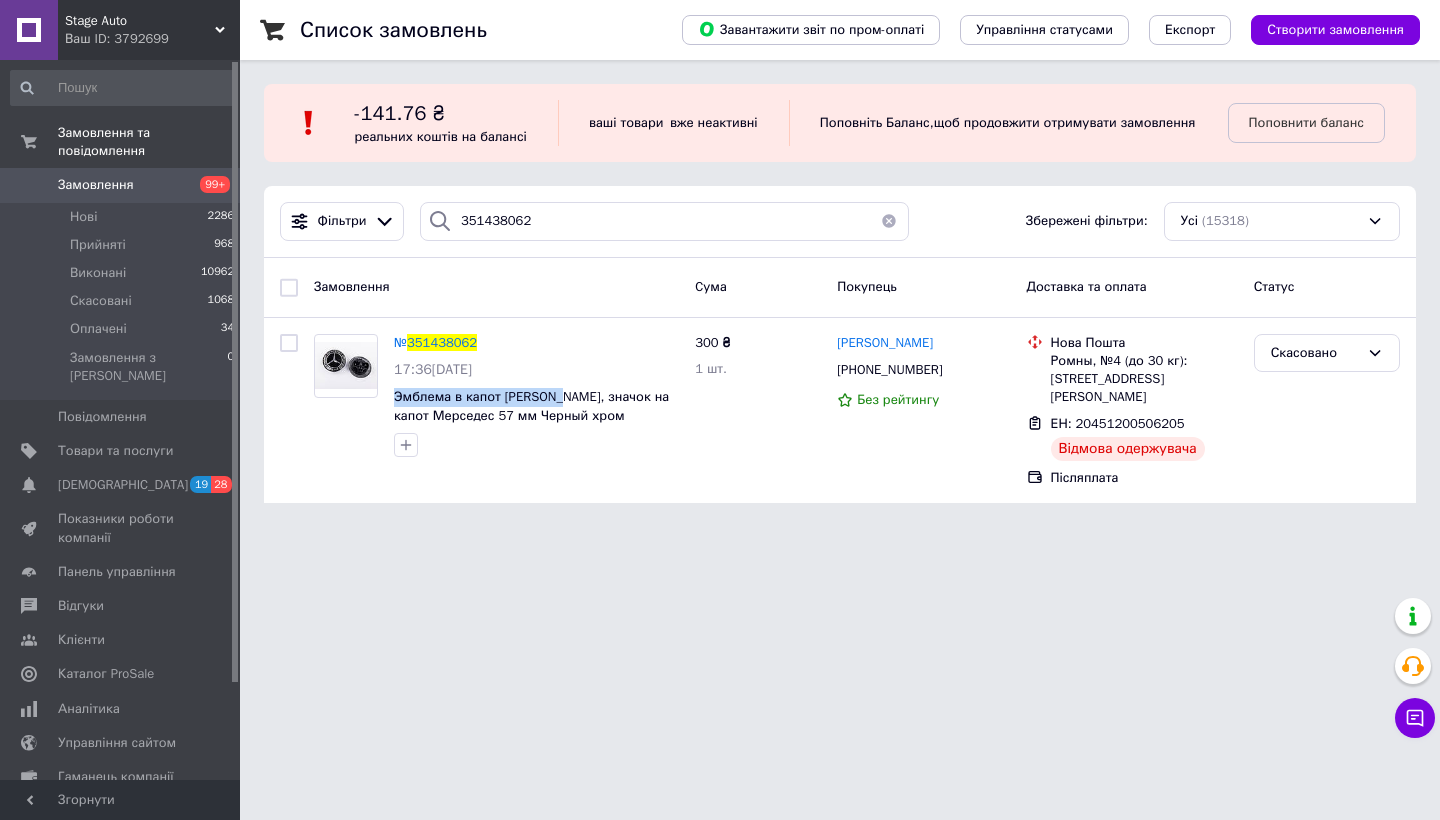 click at bounding box center [889, 221] 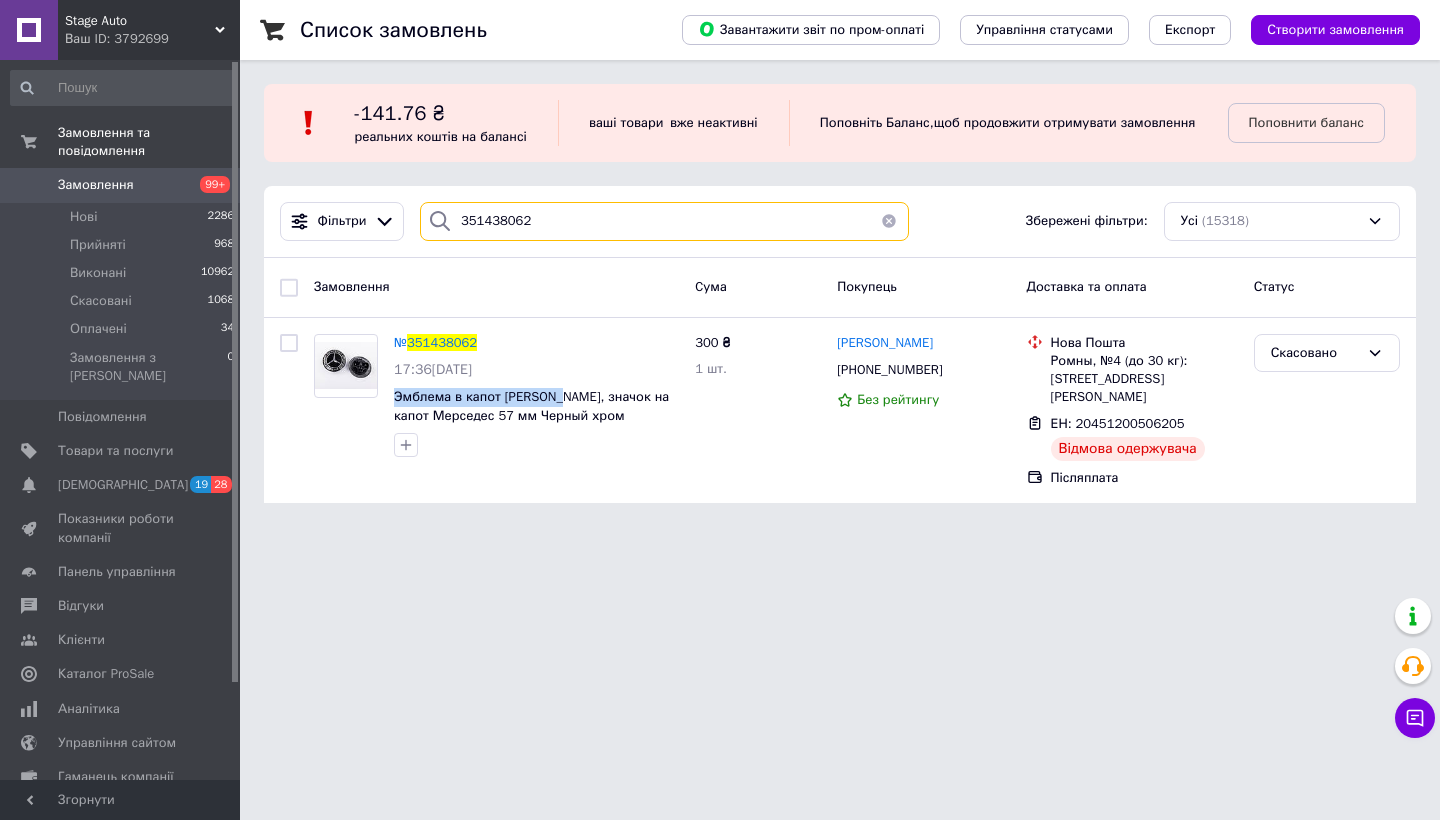 type 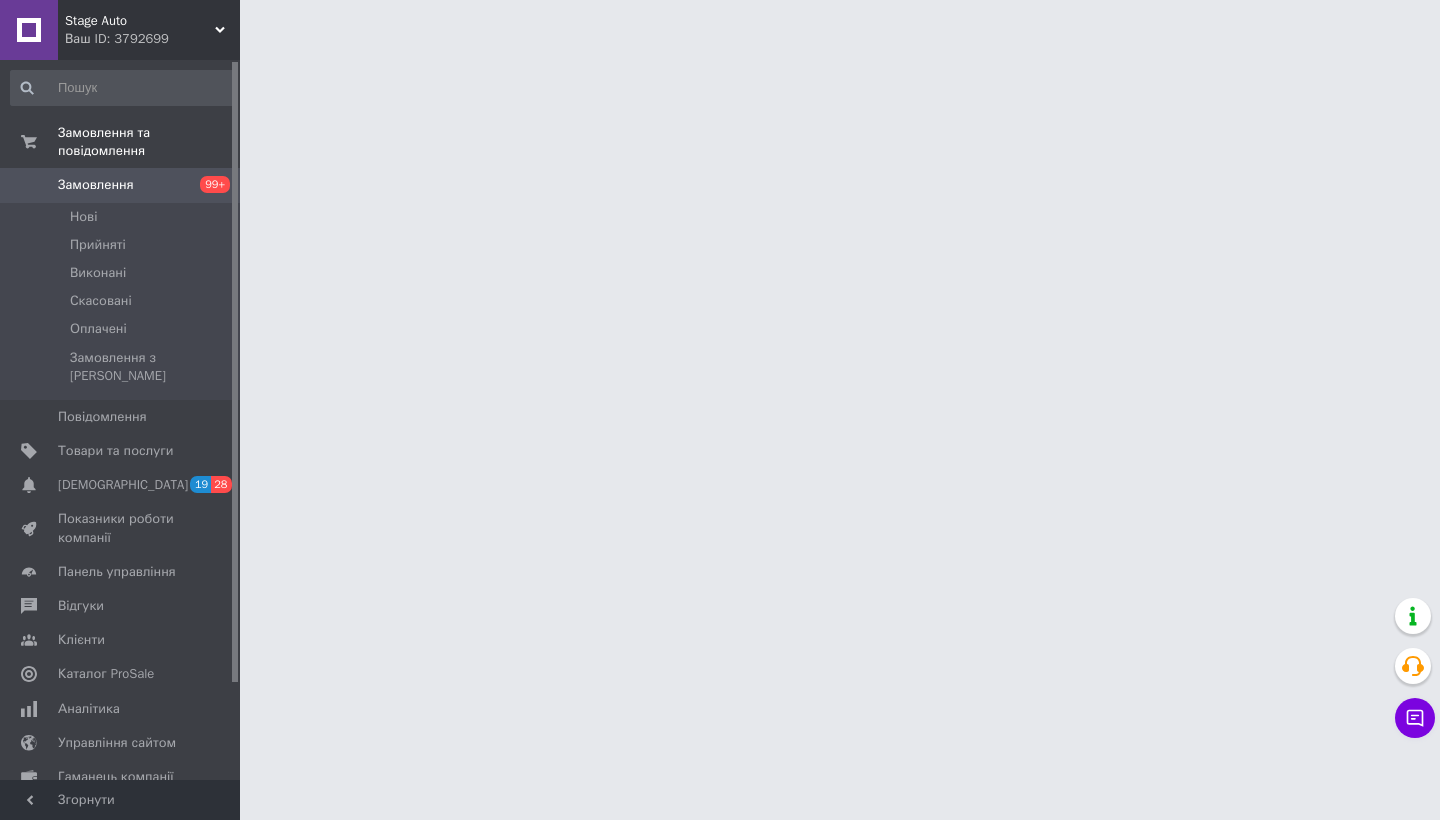 scroll, scrollTop: 0, scrollLeft: 0, axis: both 